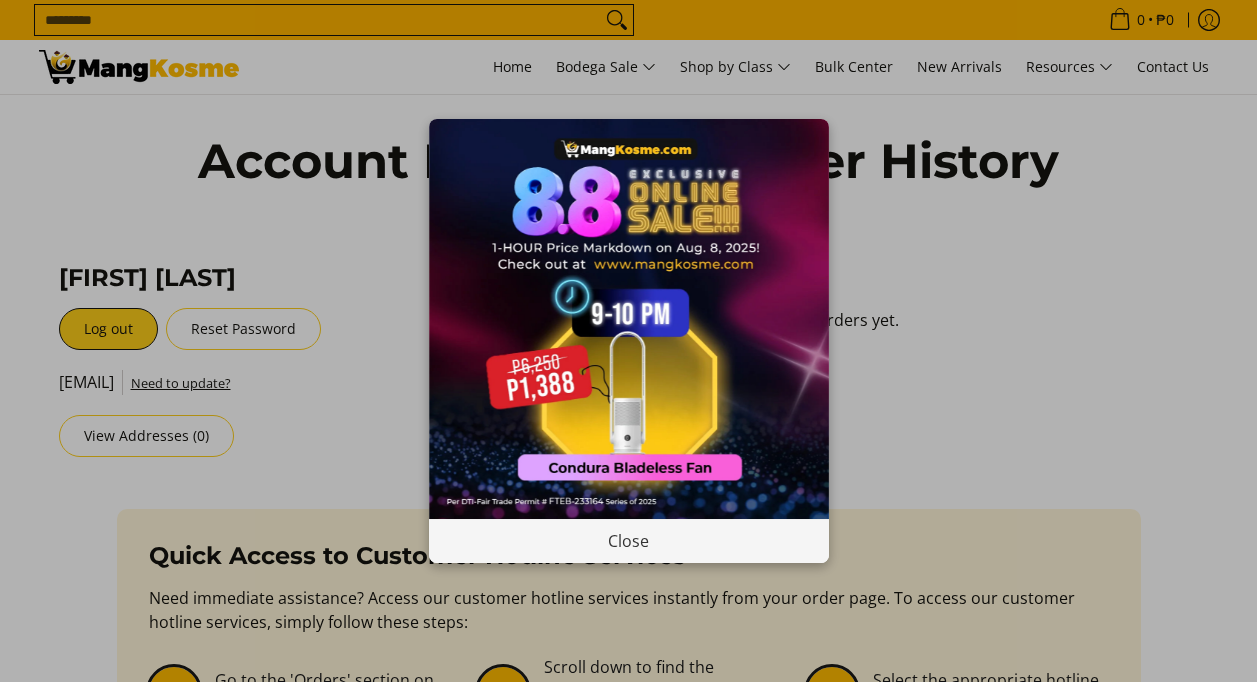 scroll, scrollTop: 0, scrollLeft: 0, axis: both 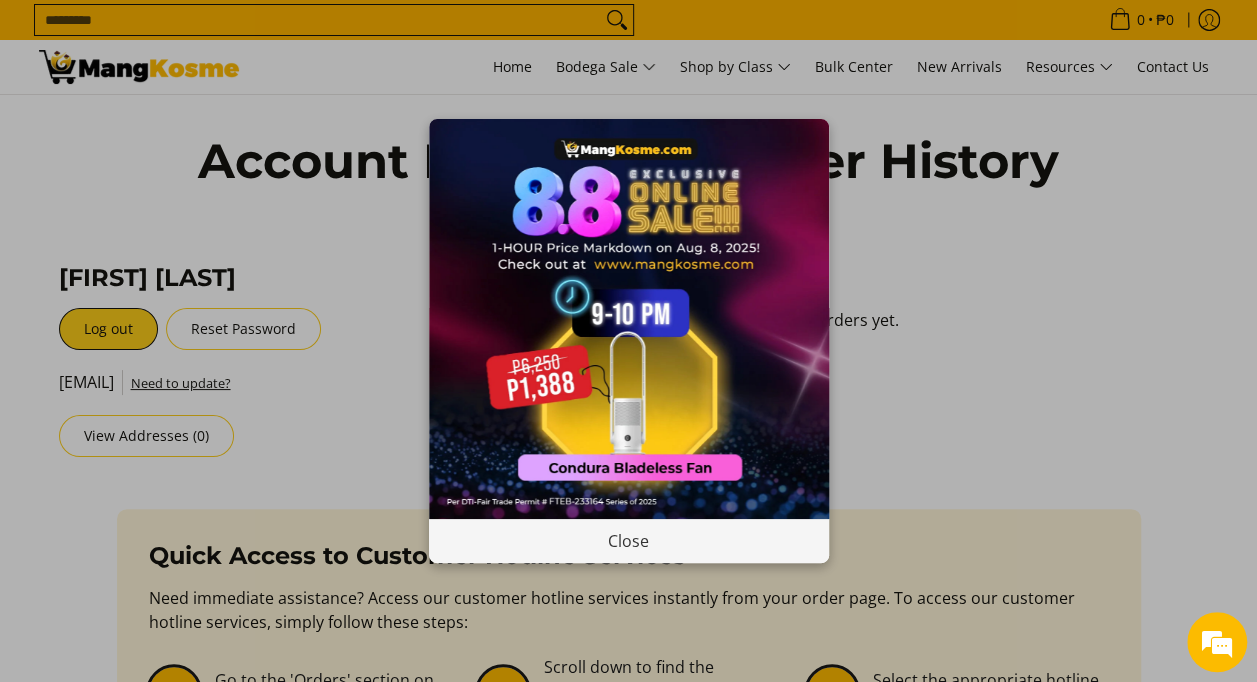 drag, startPoint x: 646, startPoint y: 539, endPoint x: 1271, endPoint y: 445, distance: 632.0293 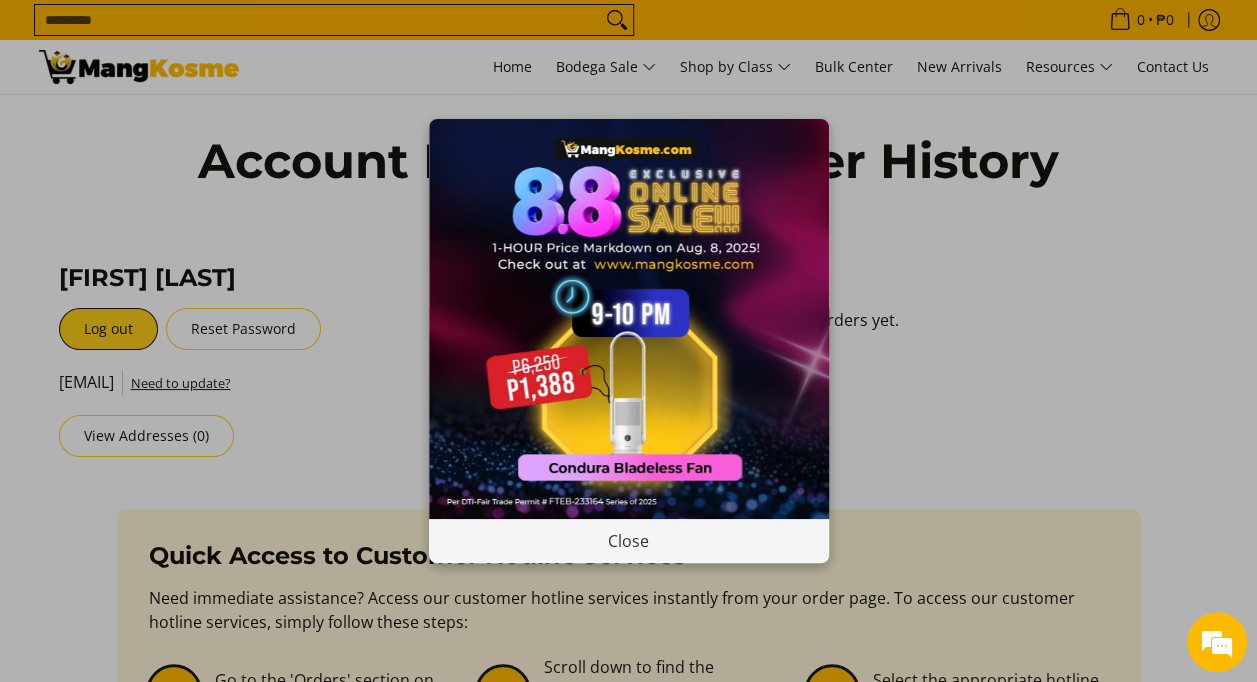 scroll, scrollTop: 0, scrollLeft: 0, axis: both 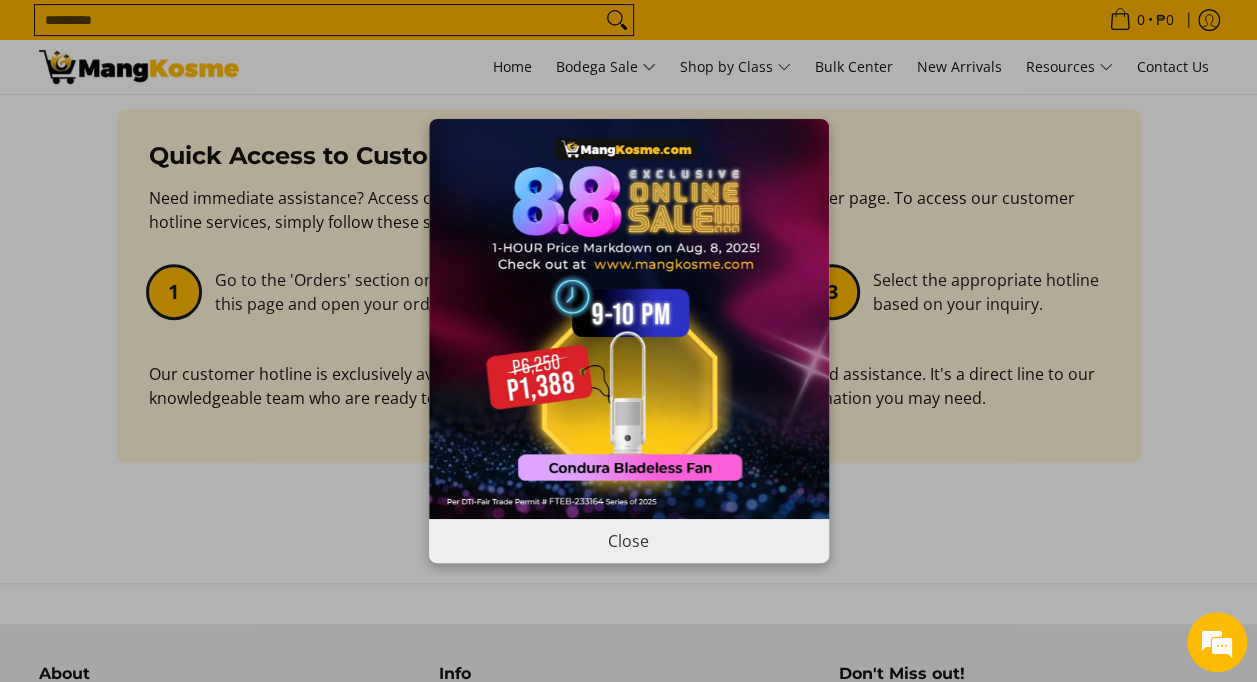 click on "Close" at bounding box center [629, 540] 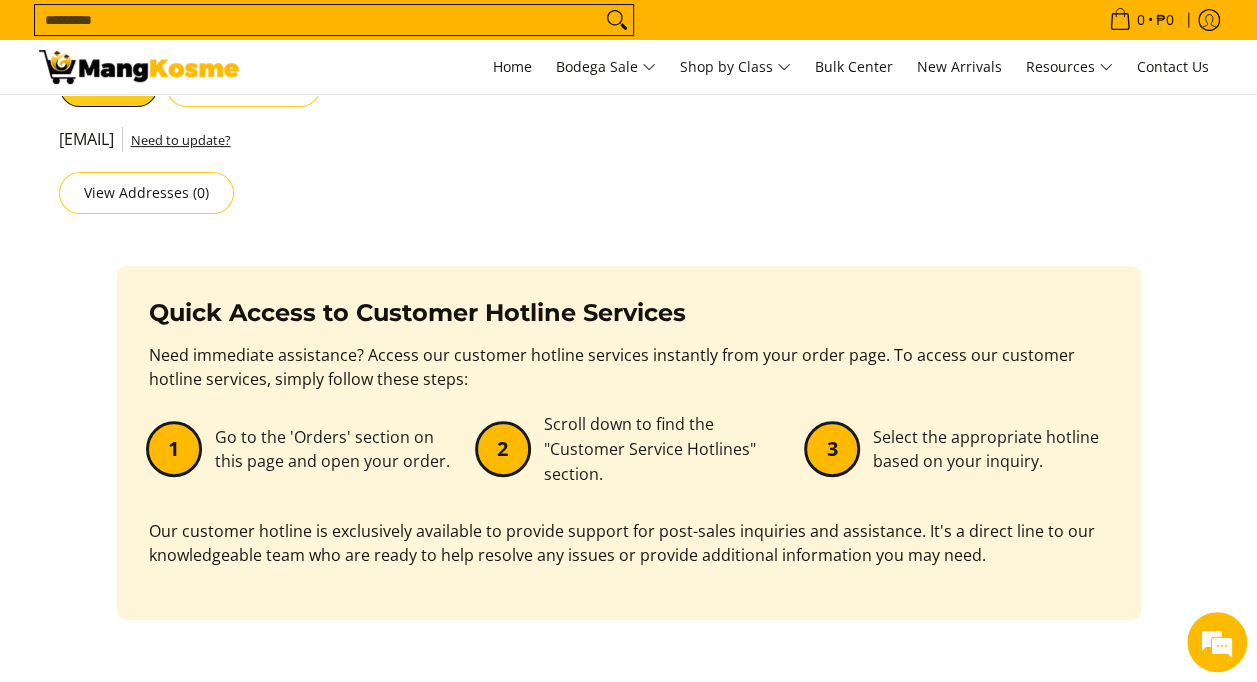 scroll, scrollTop: 100, scrollLeft: 0, axis: vertical 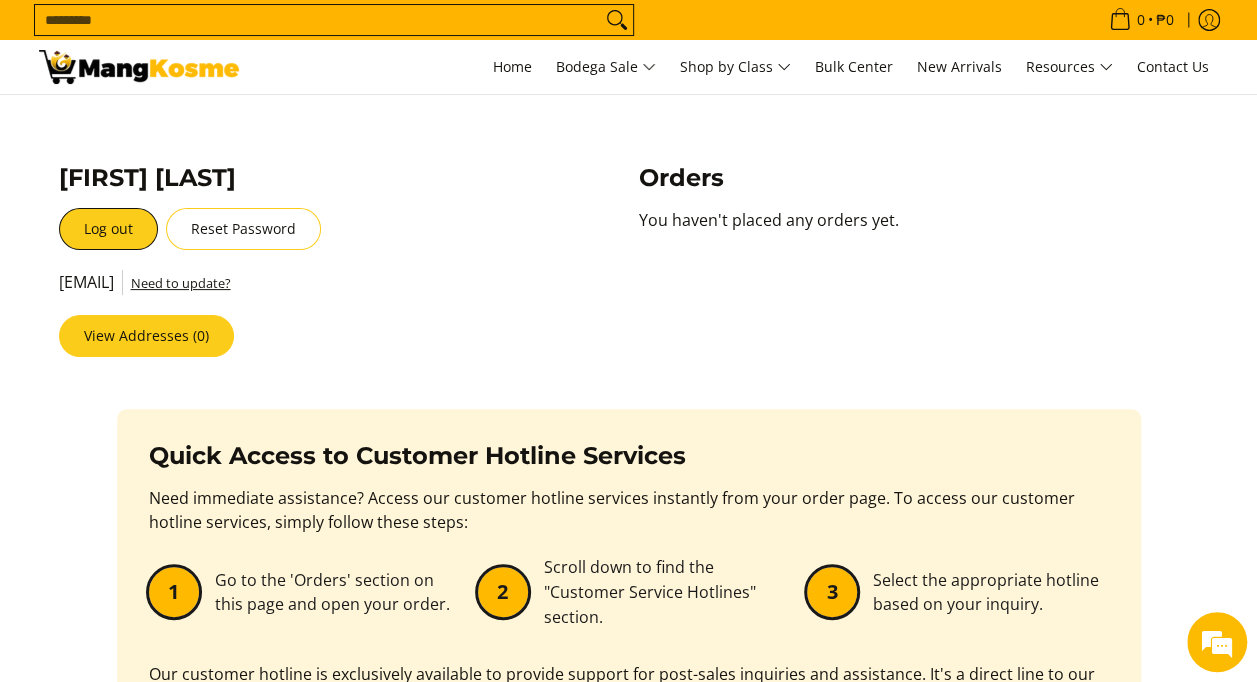 click on "View Addresses (0)" at bounding box center [146, 336] 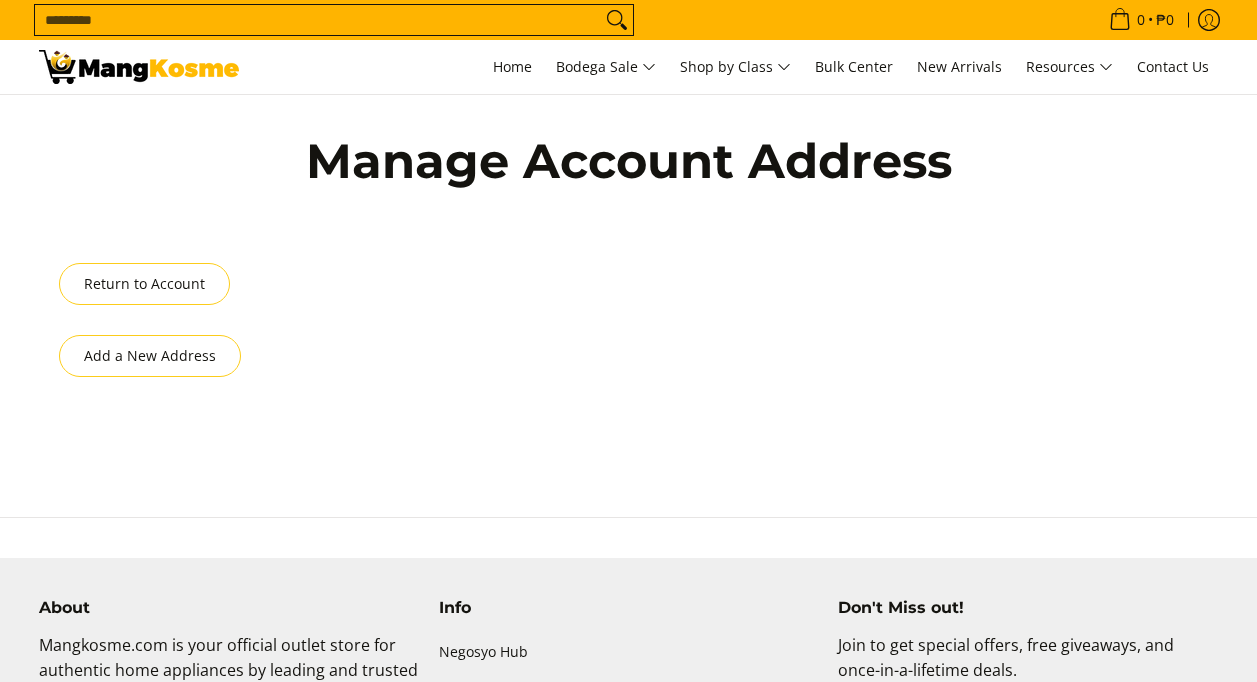 scroll, scrollTop: 0, scrollLeft: 0, axis: both 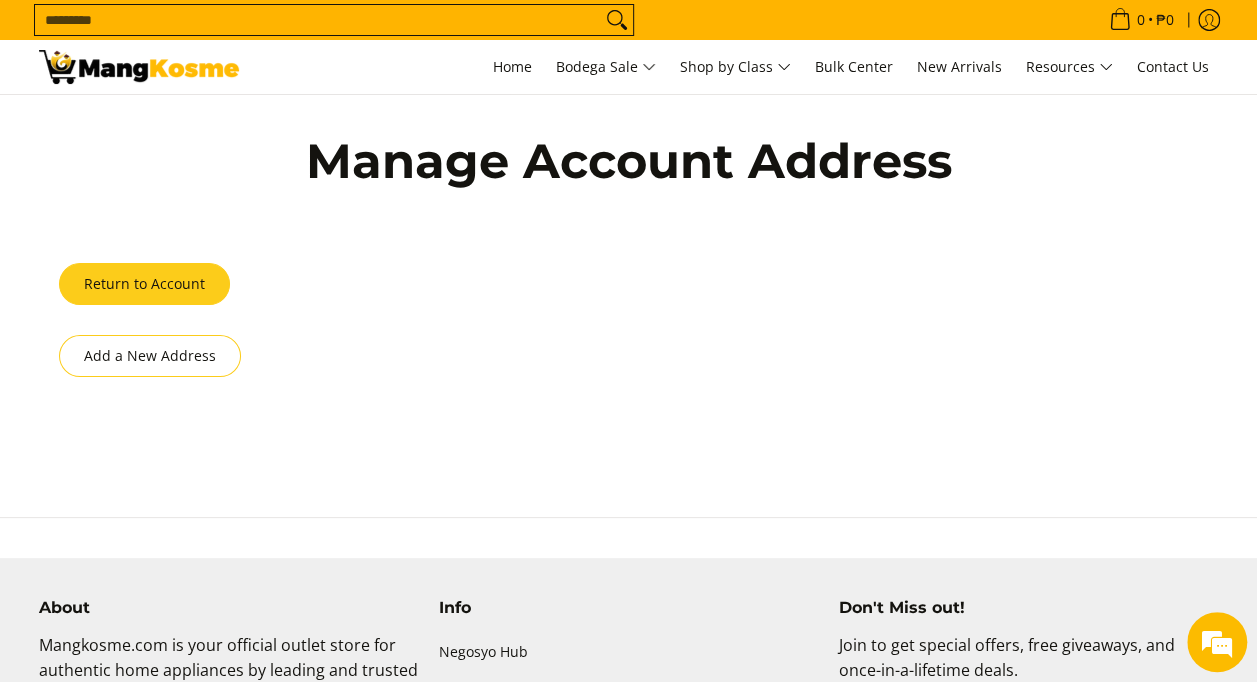 click on "Return to Account" at bounding box center (144, 284) 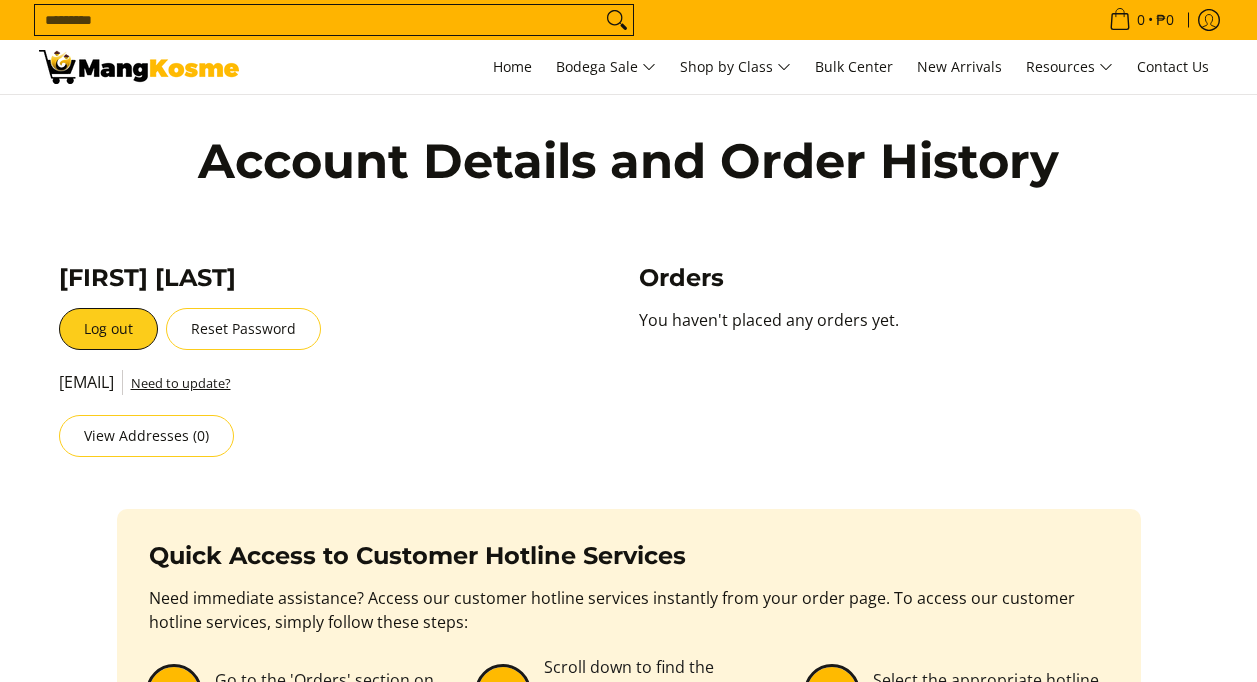 scroll, scrollTop: 152, scrollLeft: 0, axis: vertical 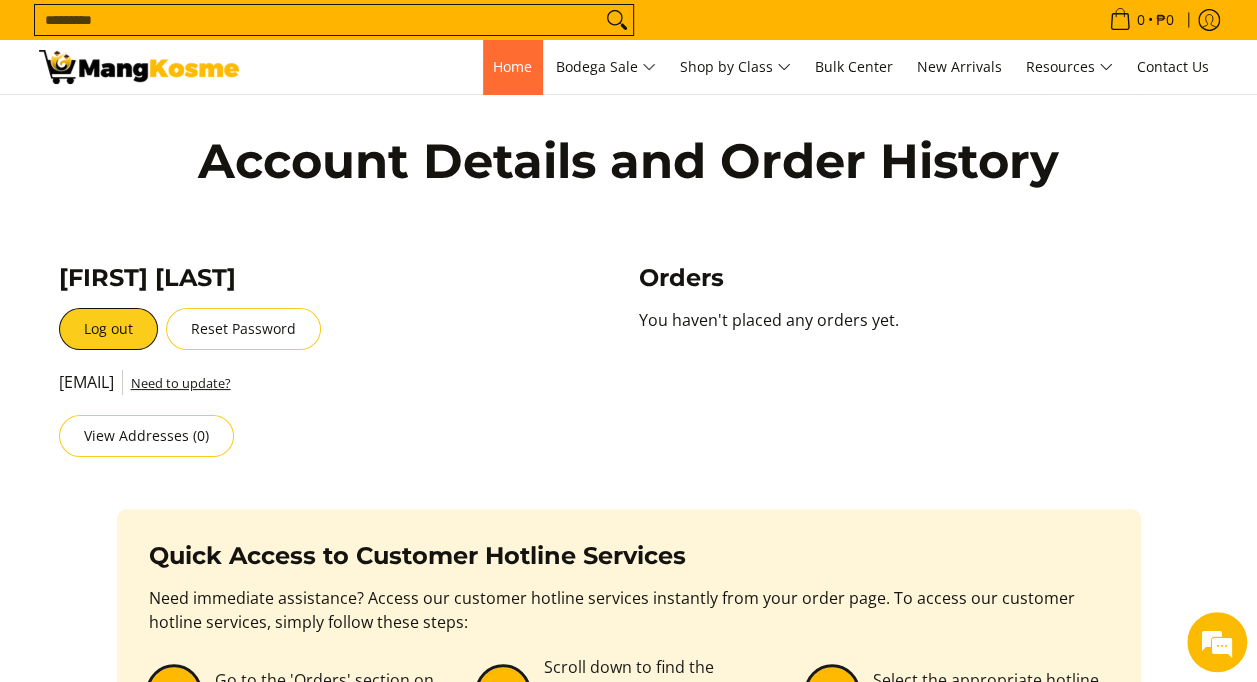 click on "Home" at bounding box center [512, 66] 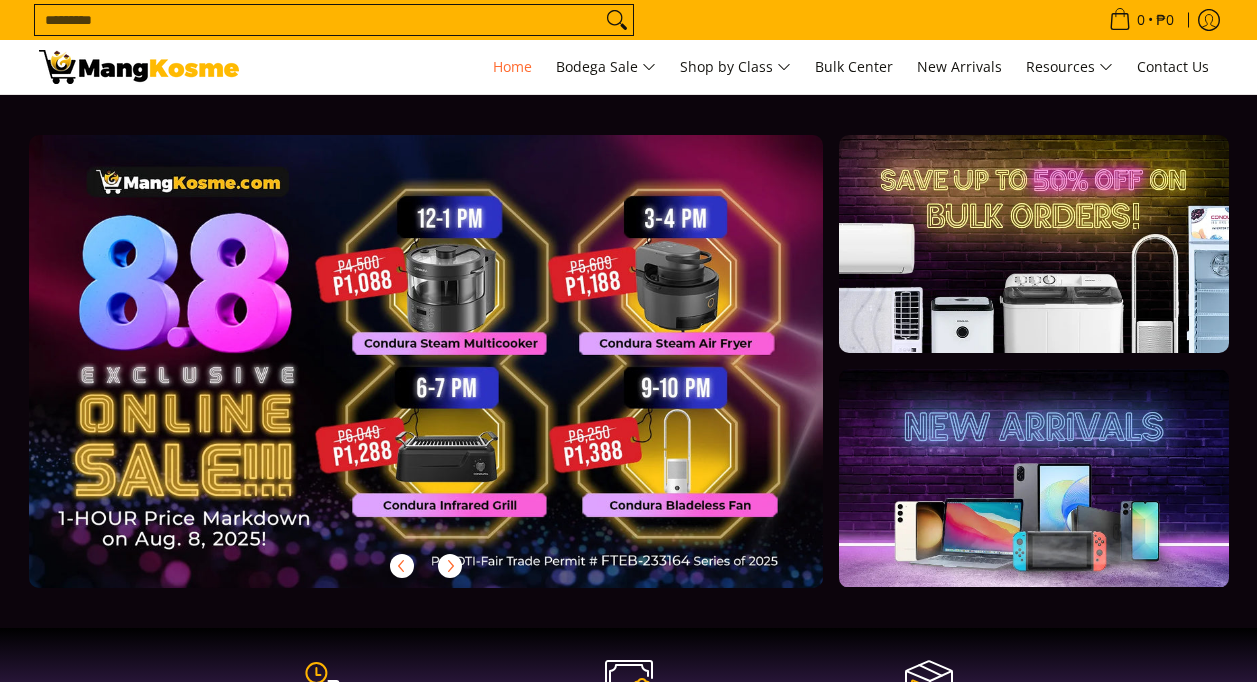 scroll, scrollTop: 0, scrollLeft: 0, axis: both 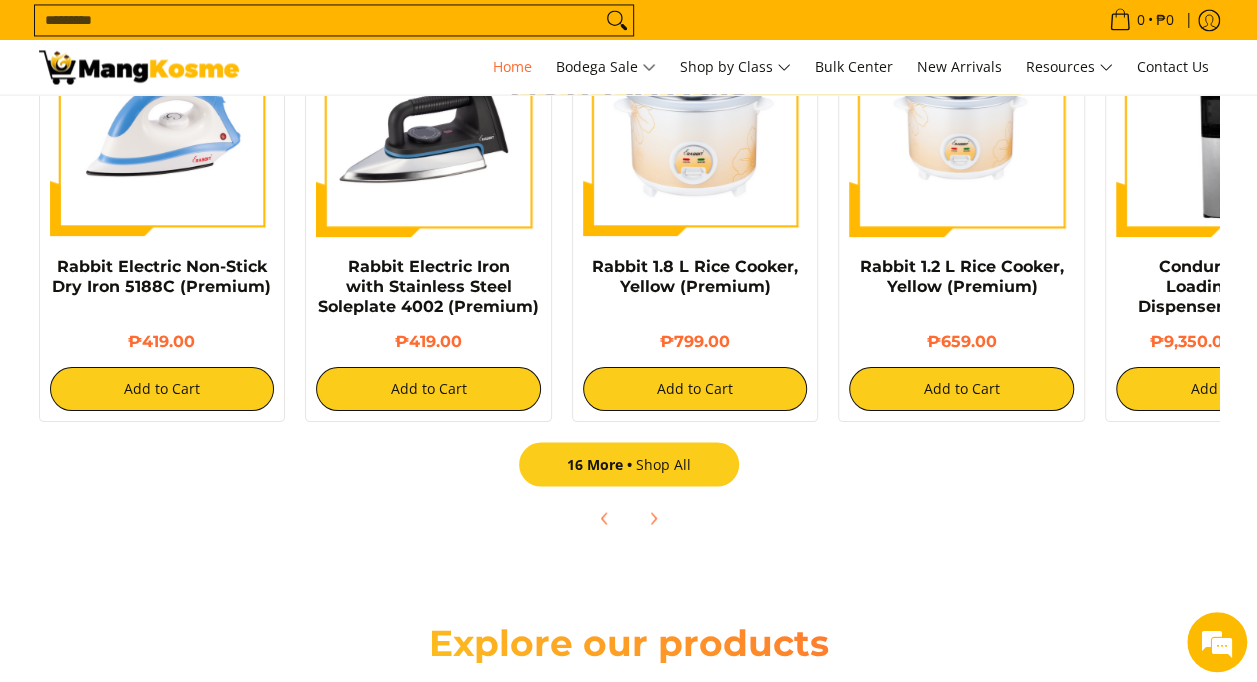 click on "16 More Shop All" at bounding box center (629, 464) 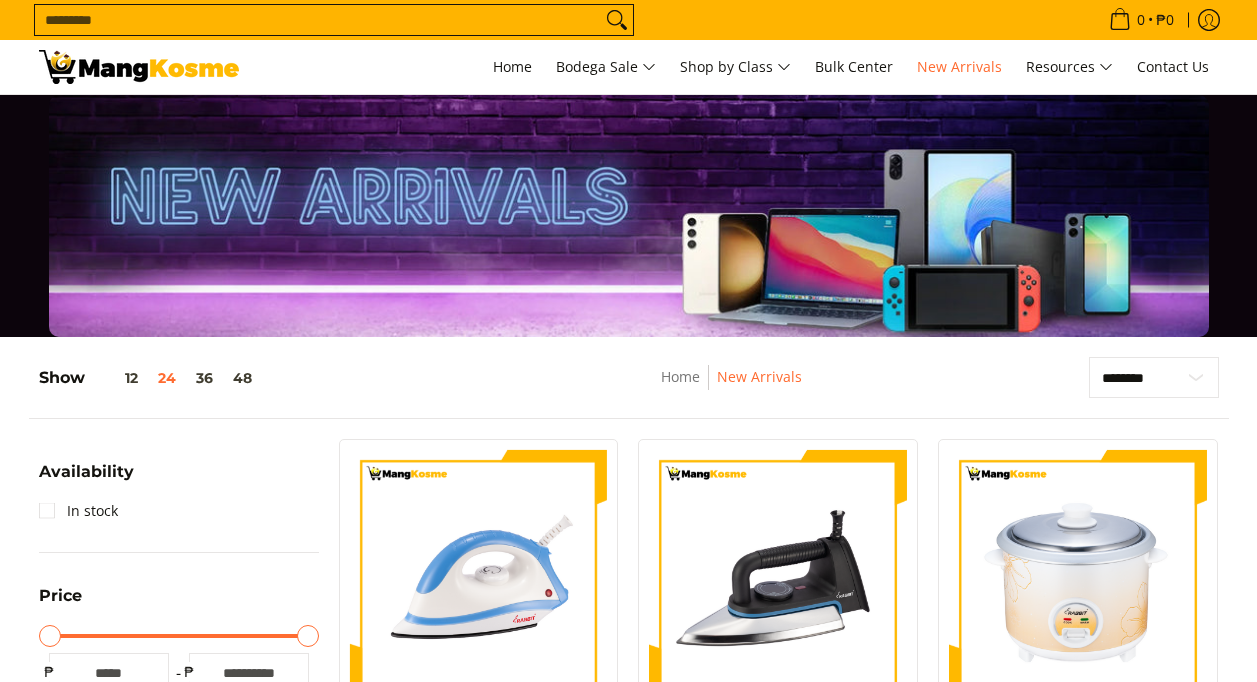 scroll, scrollTop: 300, scrollLeft: 0, axis: vertical 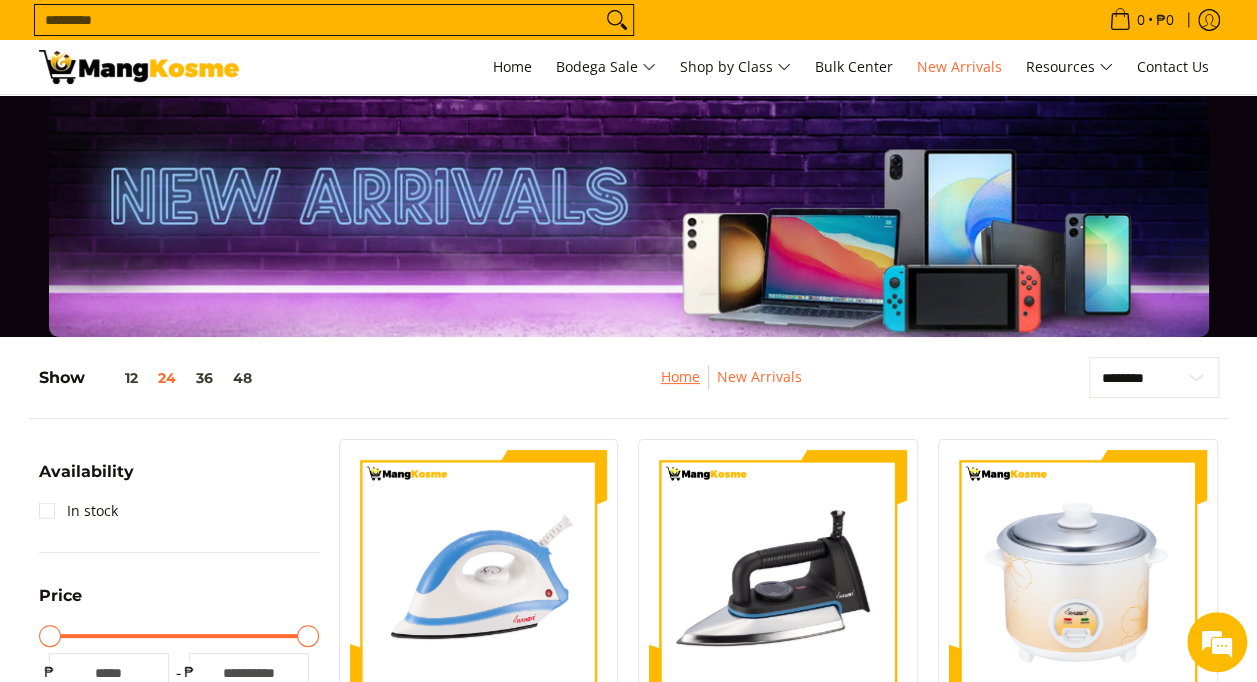click on "Home" at bounding box center (680, 376) 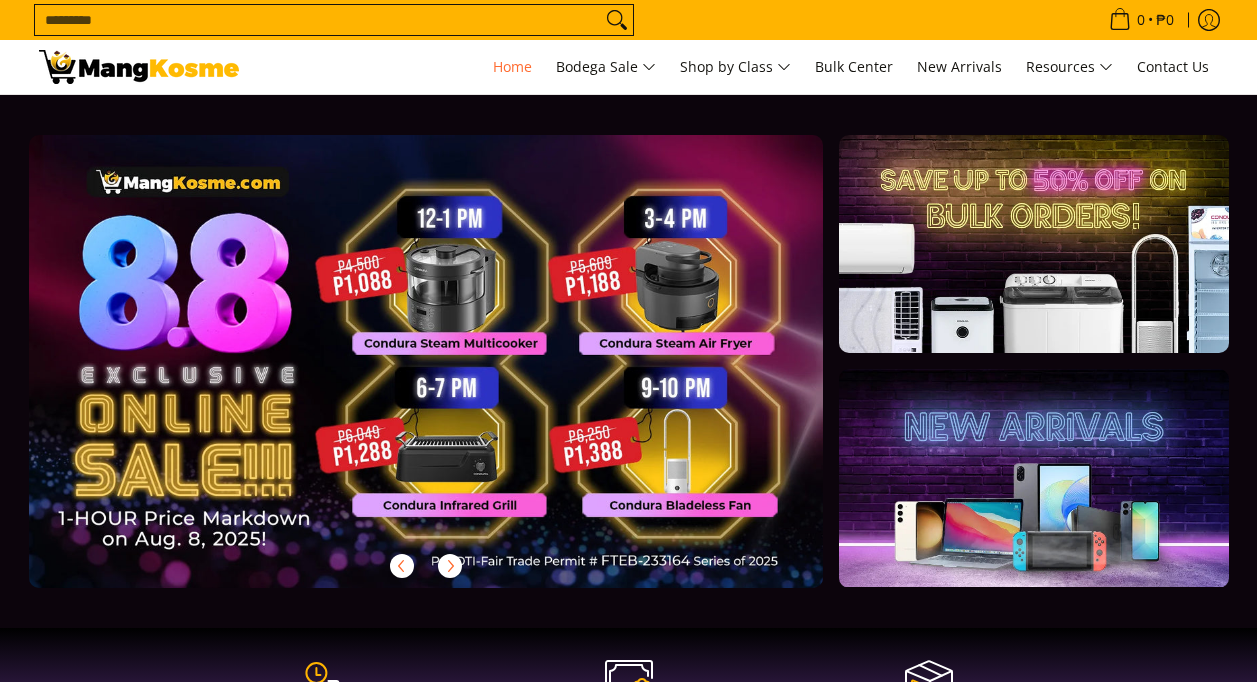 scroll, scrollTop: 0, scrollLeft: 0, axis: both 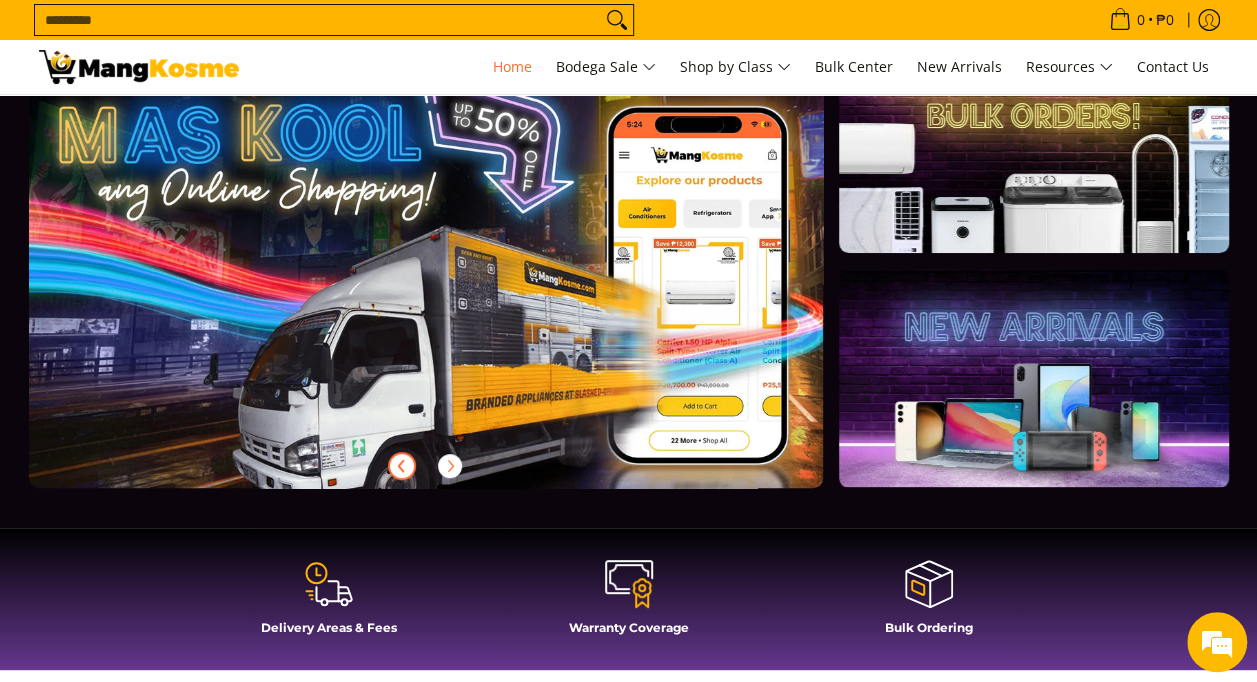click 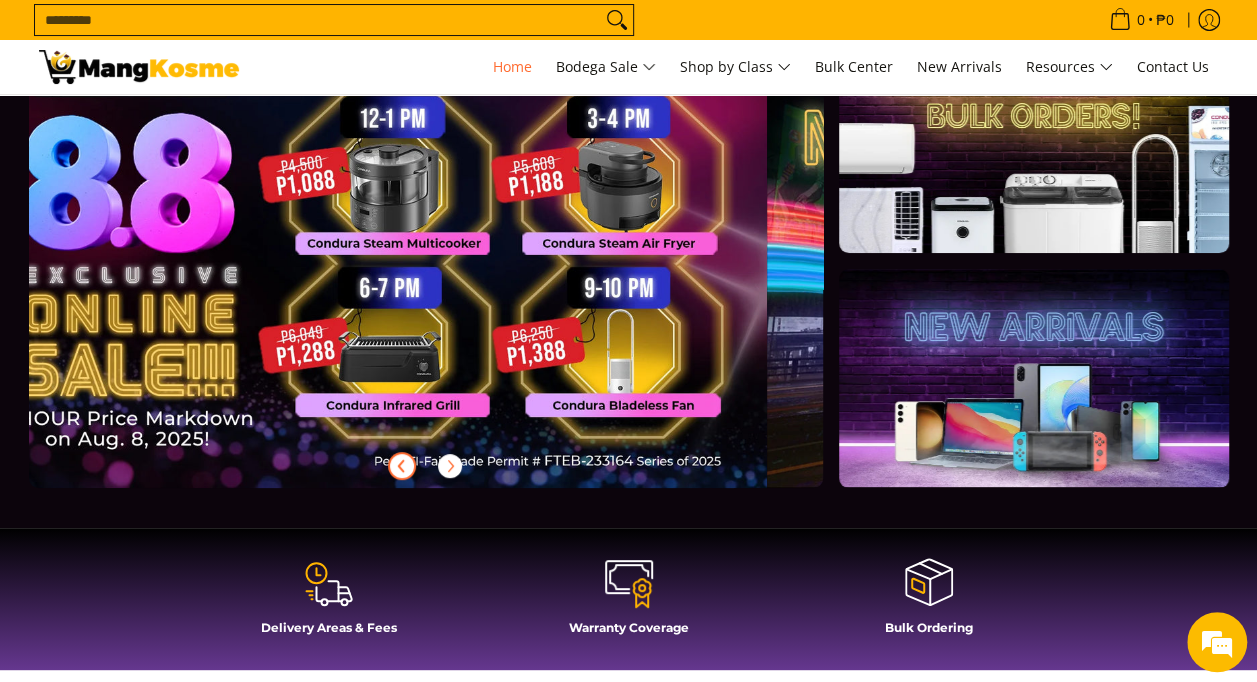 scroll, scrollTop: 0, scrollLeft: 0, axis: both 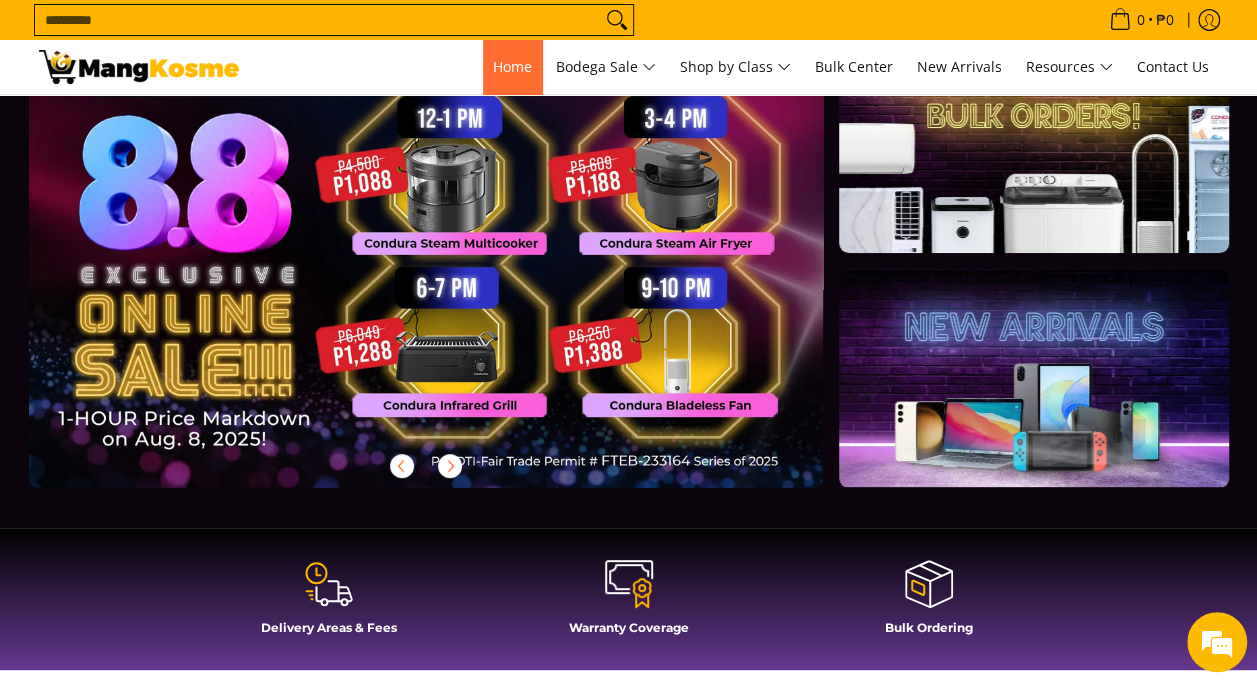 click on "Home" at bounding box center (512, 67) 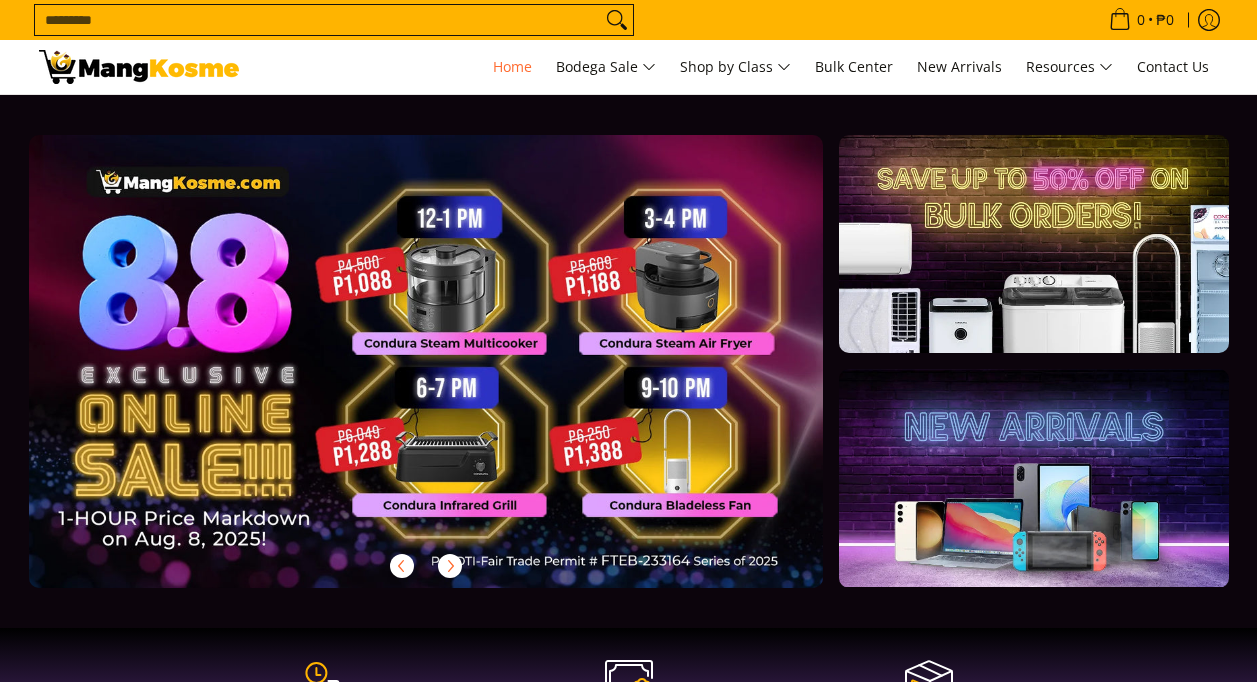 scroll, scrollTop: 0, scrollLeft: 0, axis: both 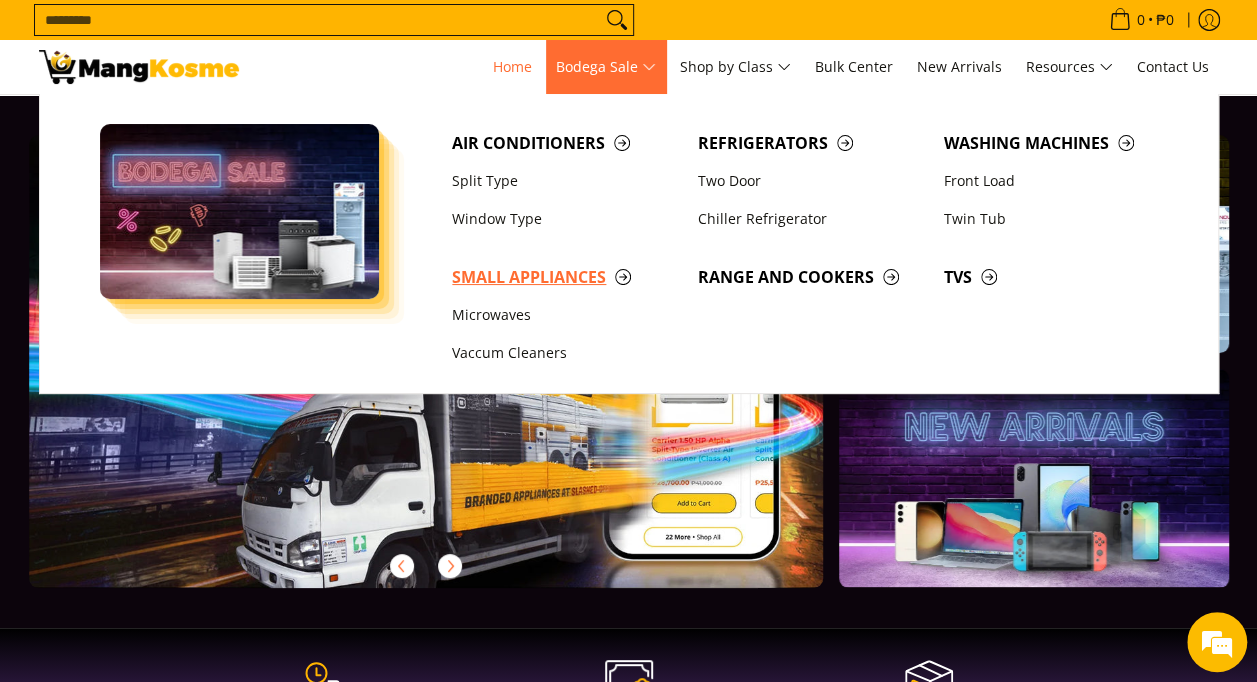 click on "Small Appliances" at bounding box center (565, 277) 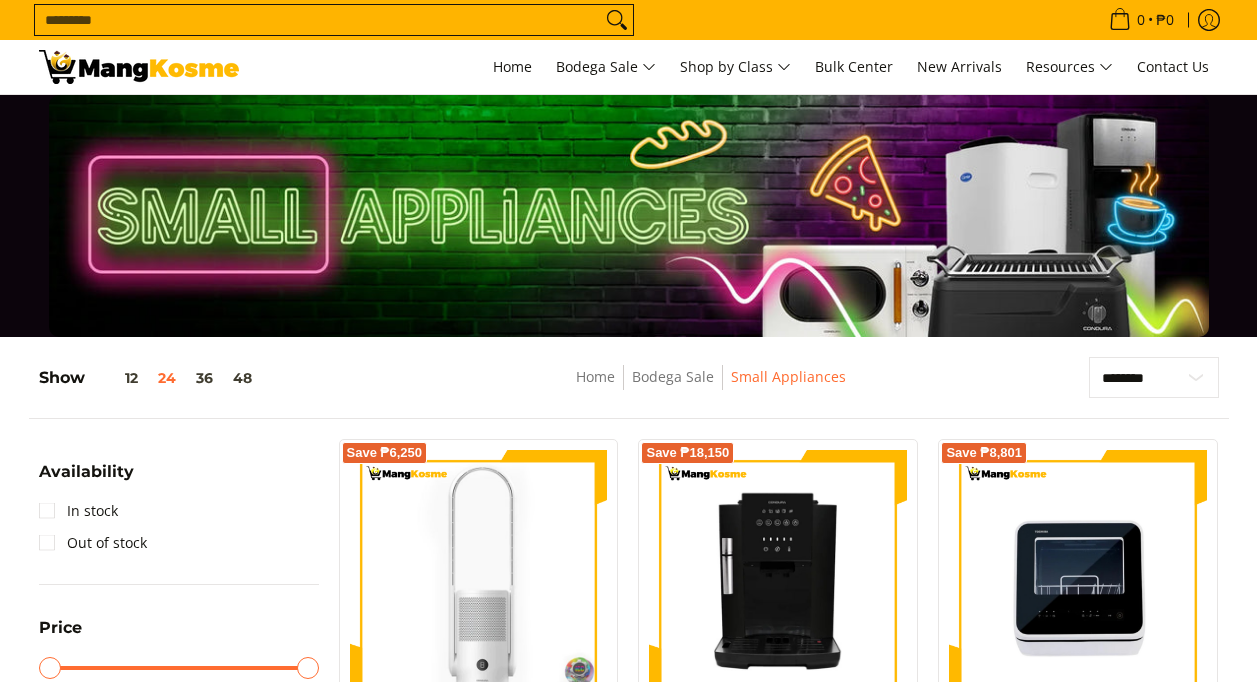 scroll, scrollTop: 300, scrollLeft: 0, axis: vertical 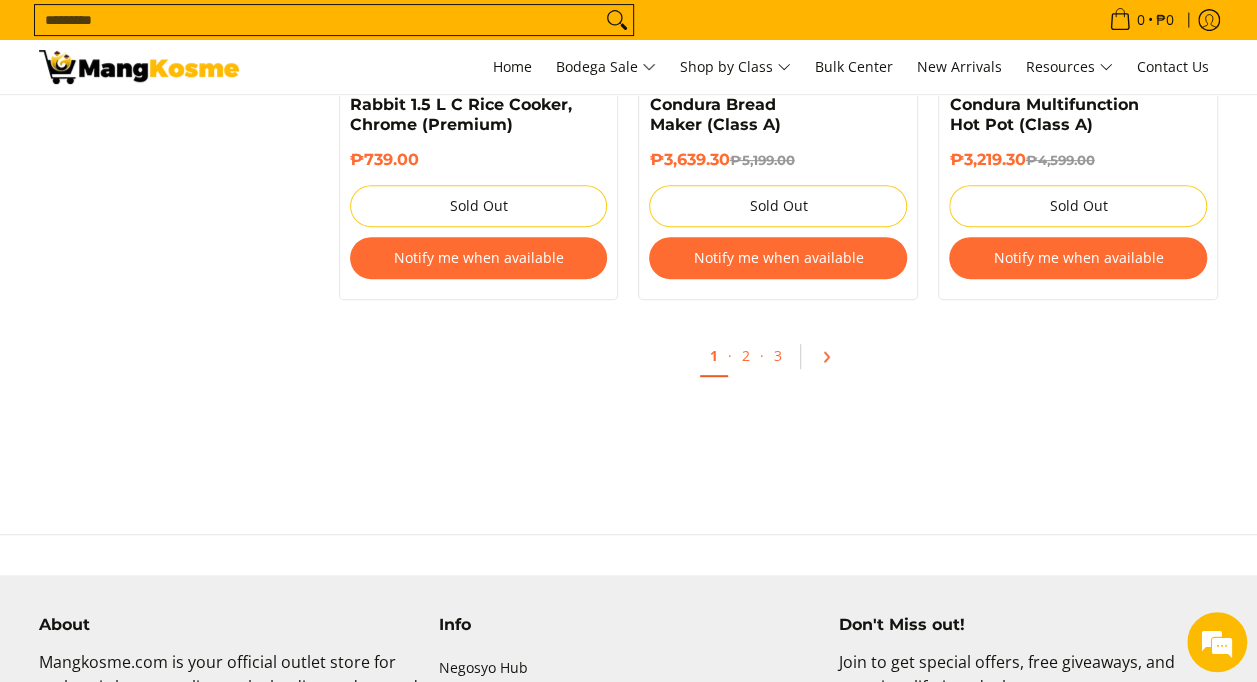 click at bounding box center [833, 357] 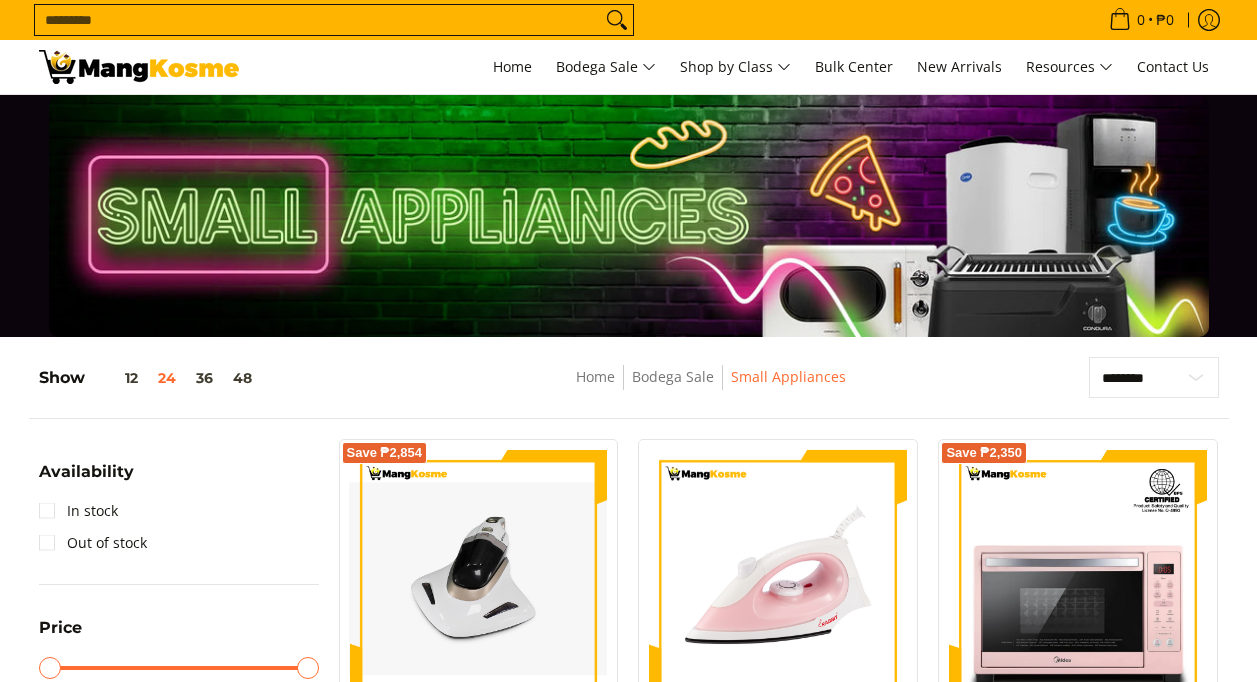 scroll, scrollTop: 400, scrollLeft: 0, axis: vertical 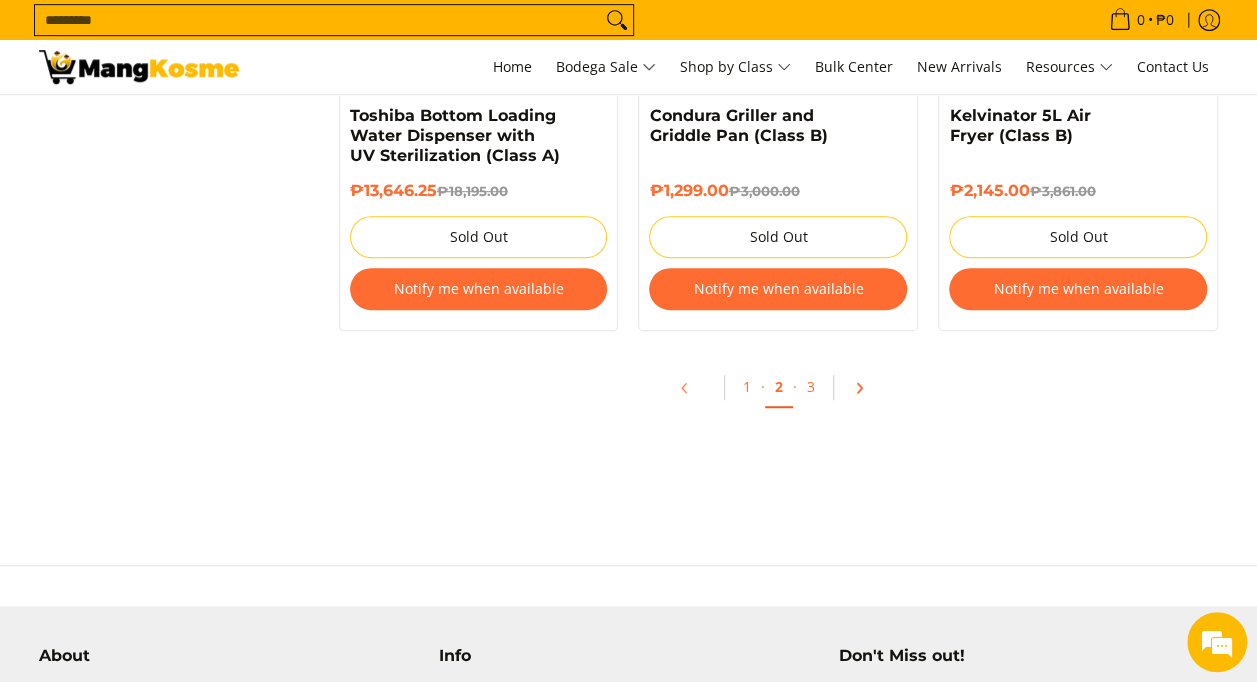 click 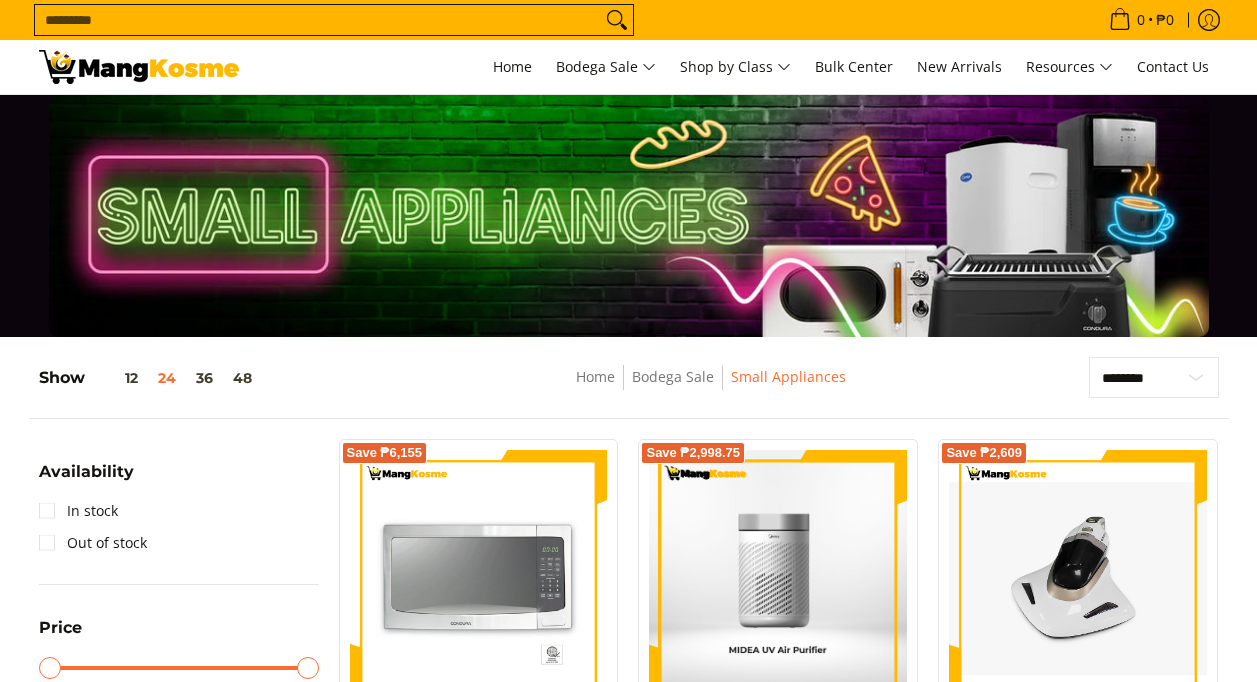 scroll, scrollTop: 500, scrollLeft: 0, axis: vertical 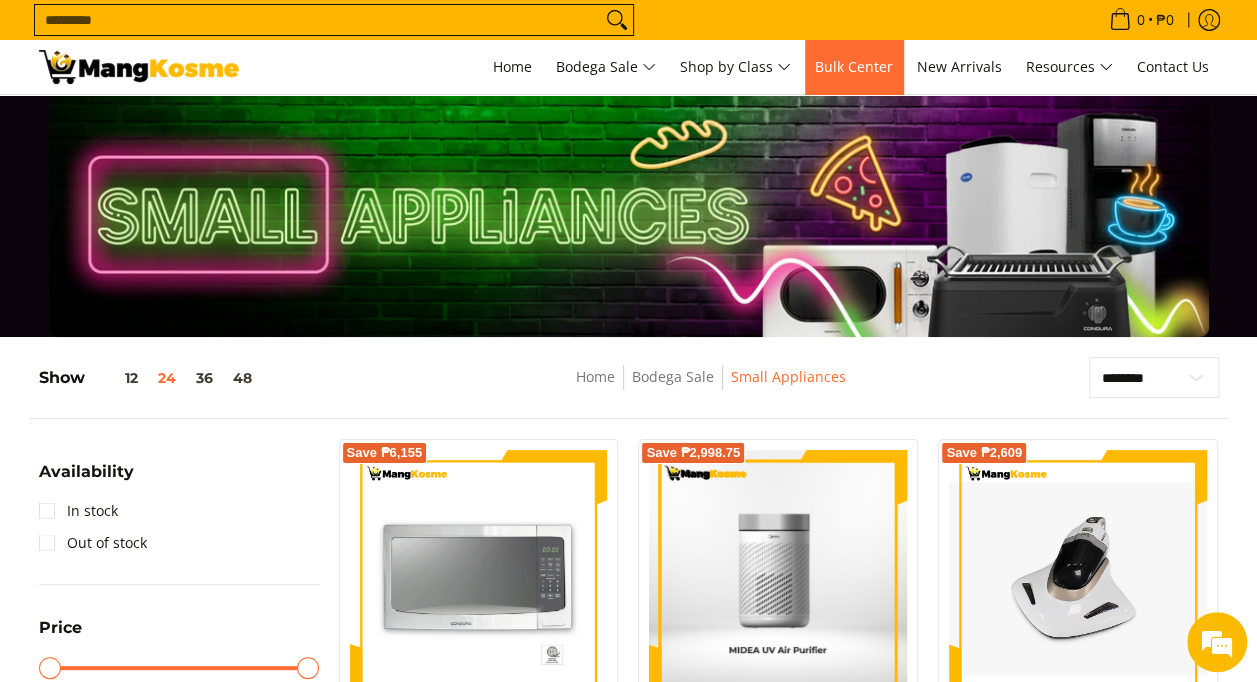click on "Bulk Center" at bounding box center [854, 66] 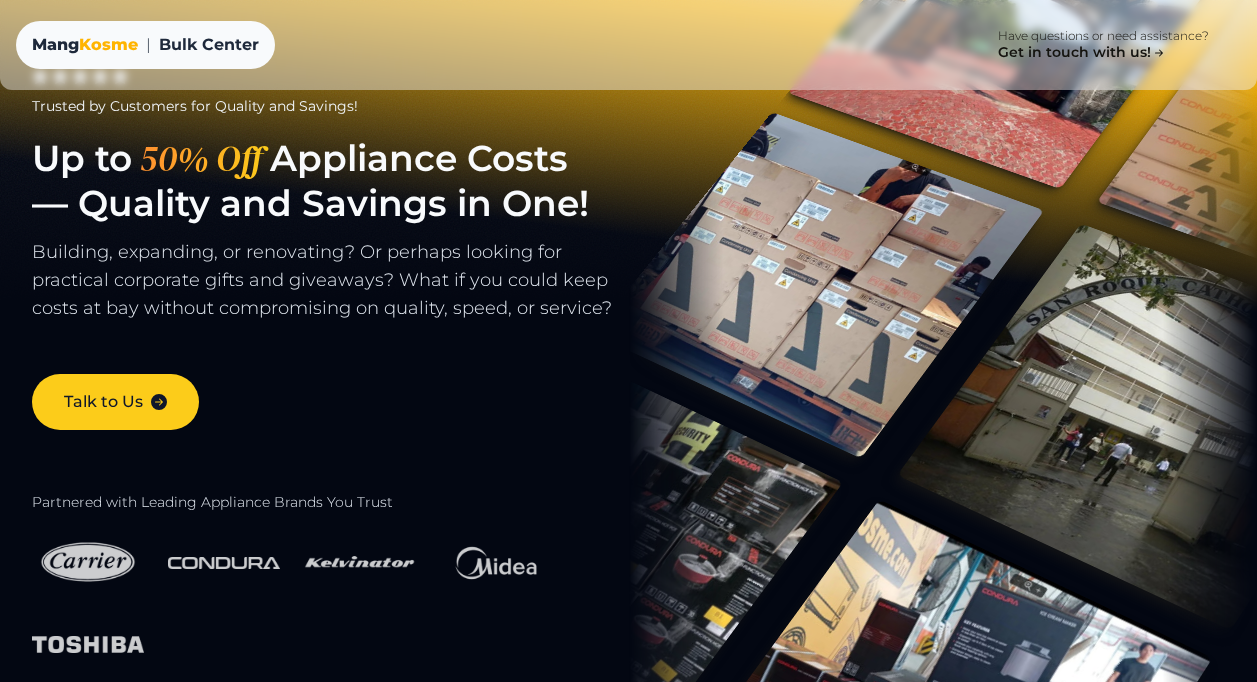 scroll, scrollTop: 0, scrollLeft: 0, axis: both 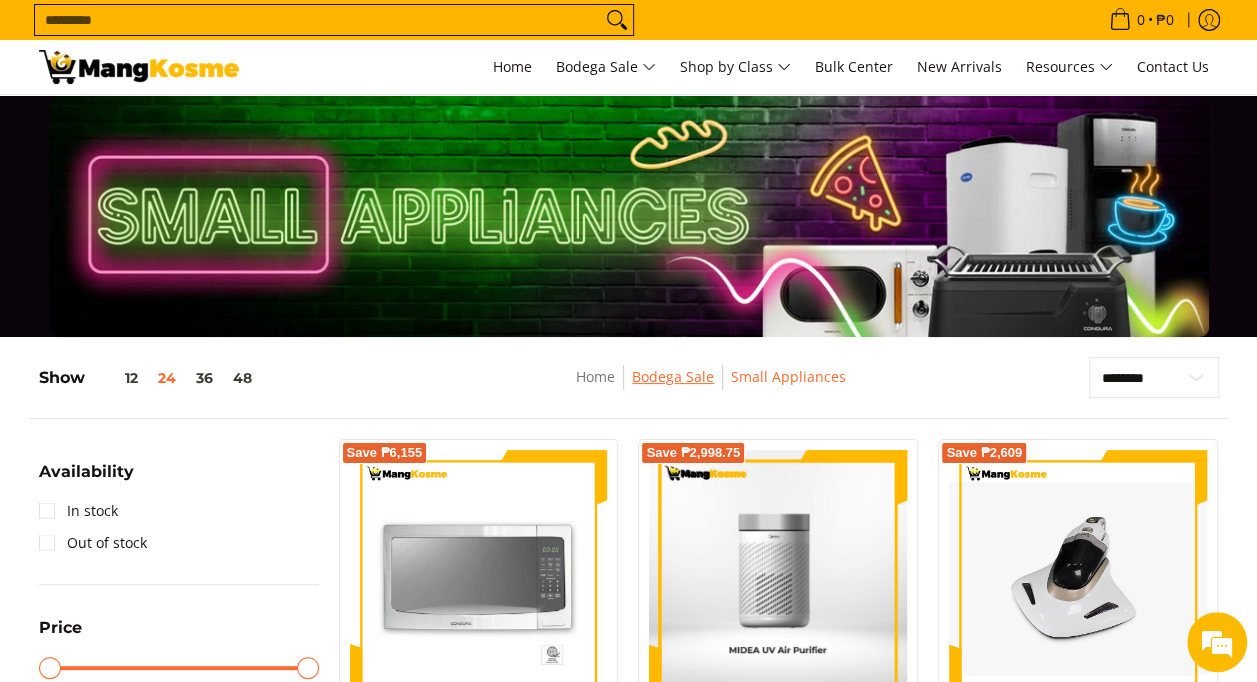 click on "Bodega Sale" at bounding box center [673, 376] 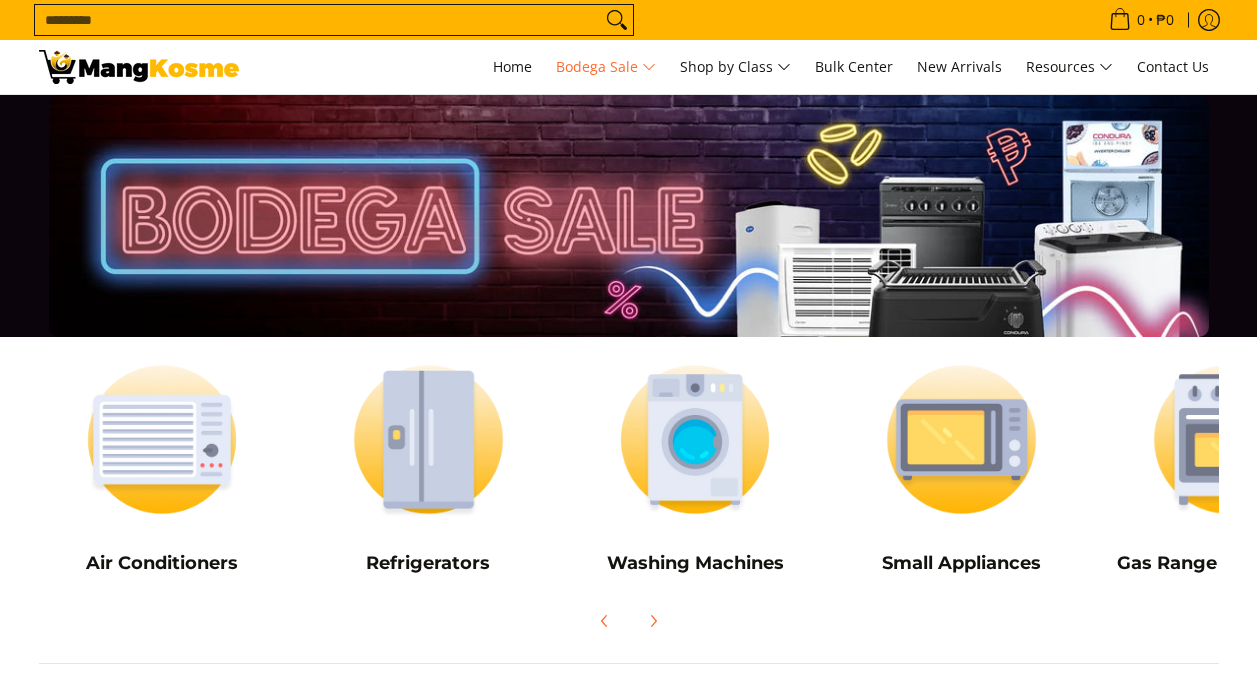 scroll, scrollTop: 0, scrollLeft: 0, axis: both 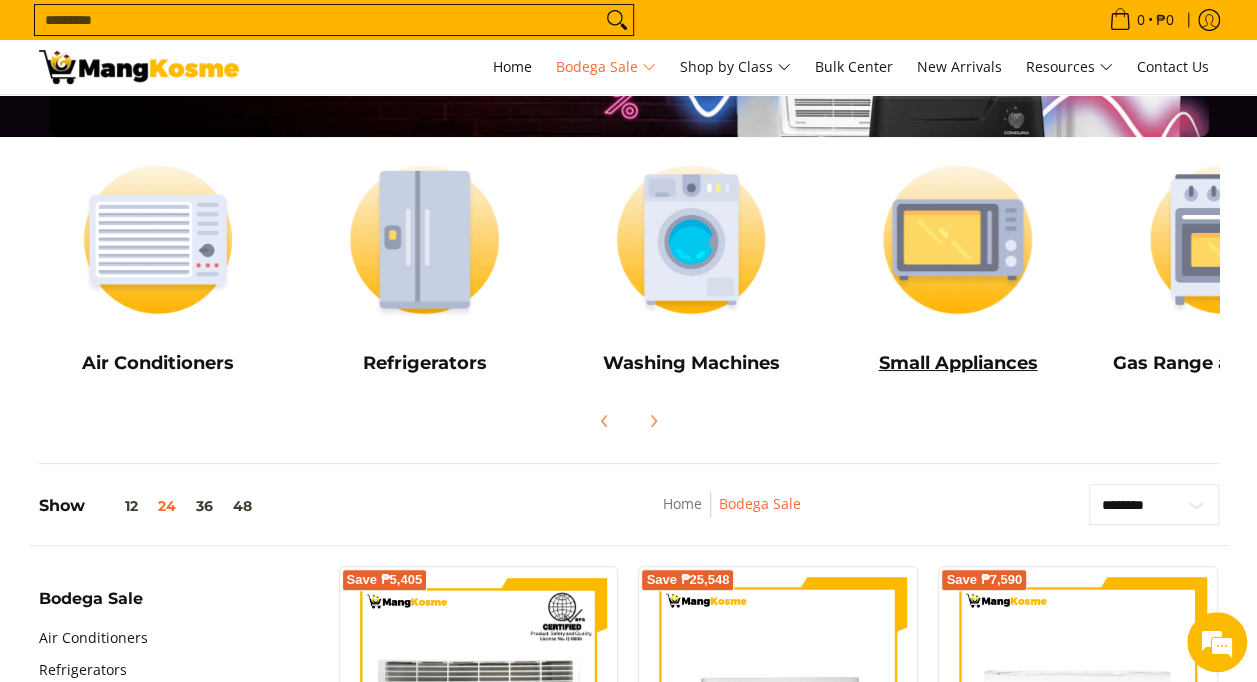 click on "Small Appliances" at bounding box center (957, 363) 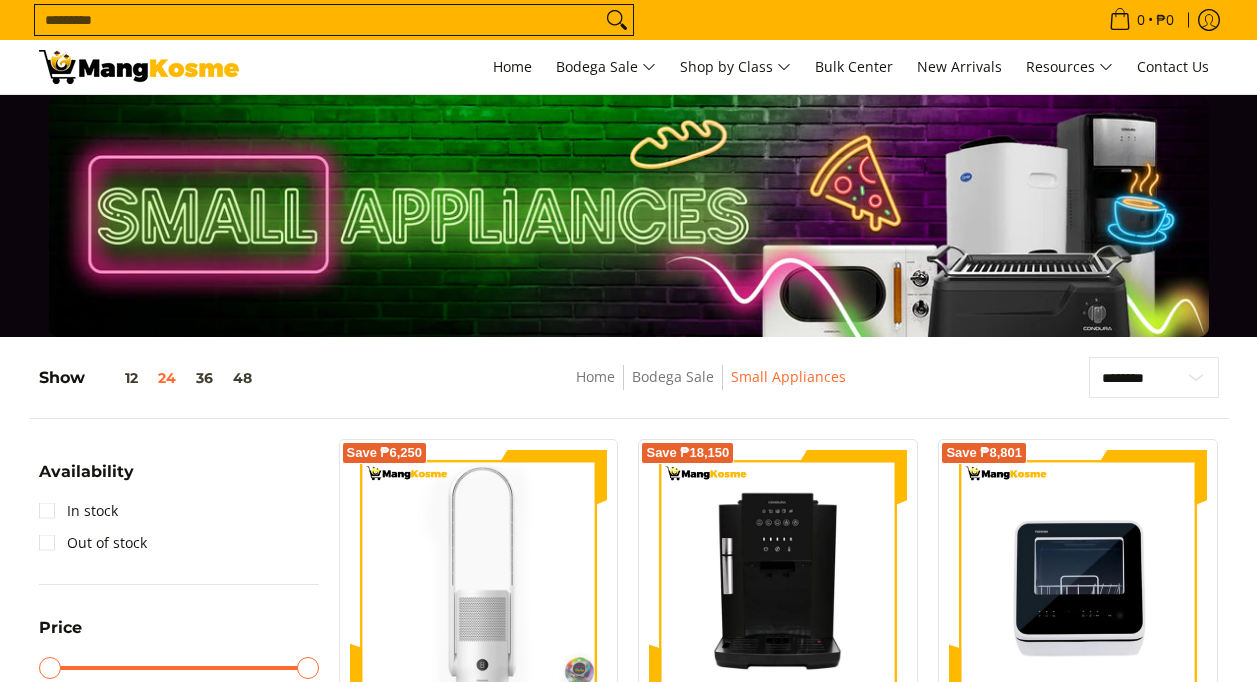 scroll, scrollTop: 0, scrollLeft: 0, axis: both 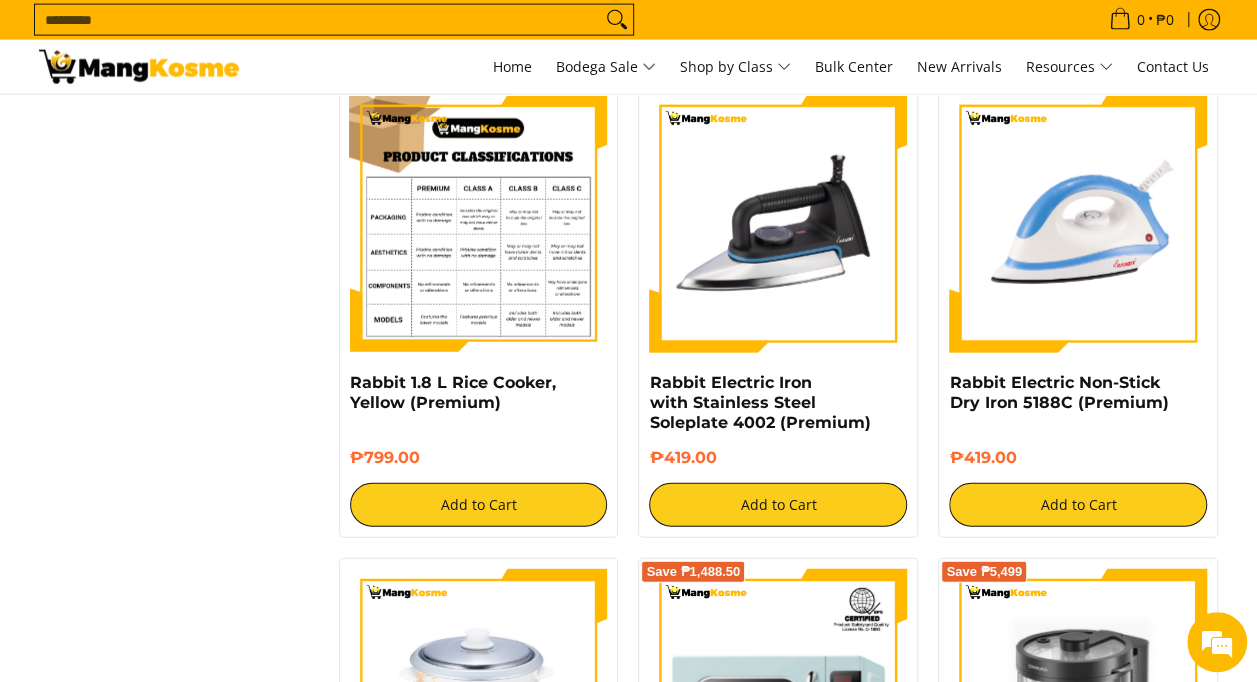 click at bounding box center (479, 224) 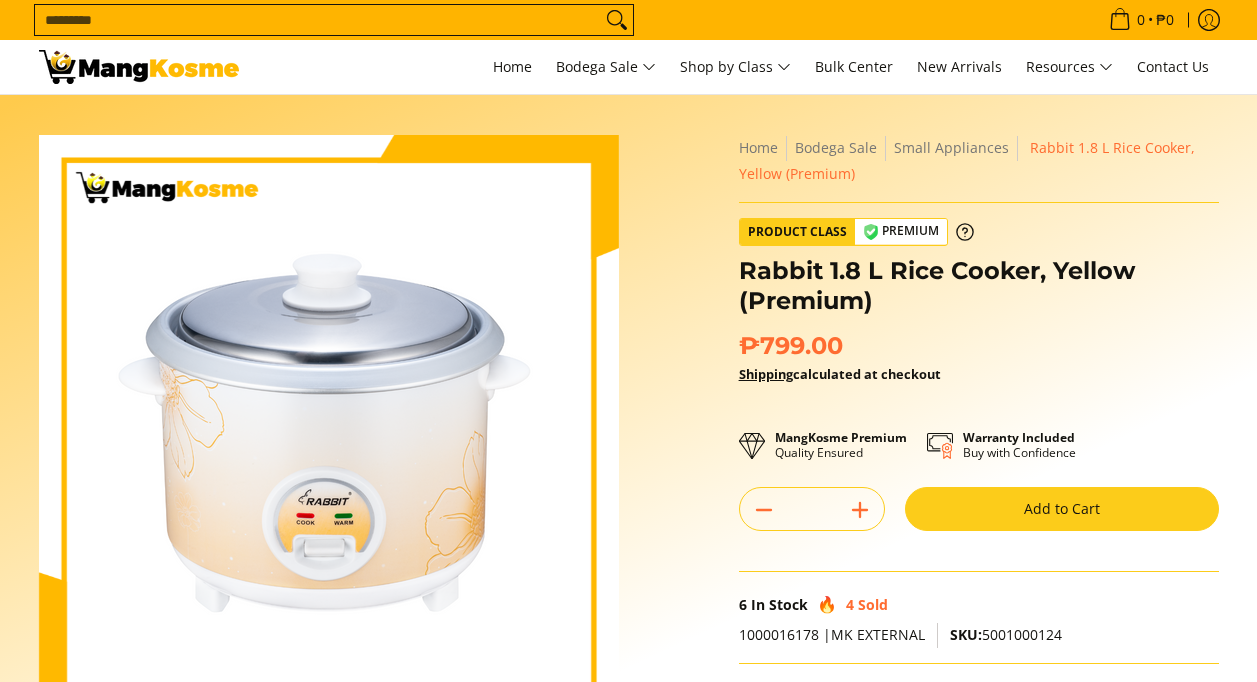 scroll, scrollTop: 500, scrollLeft: 0, axis: vertical 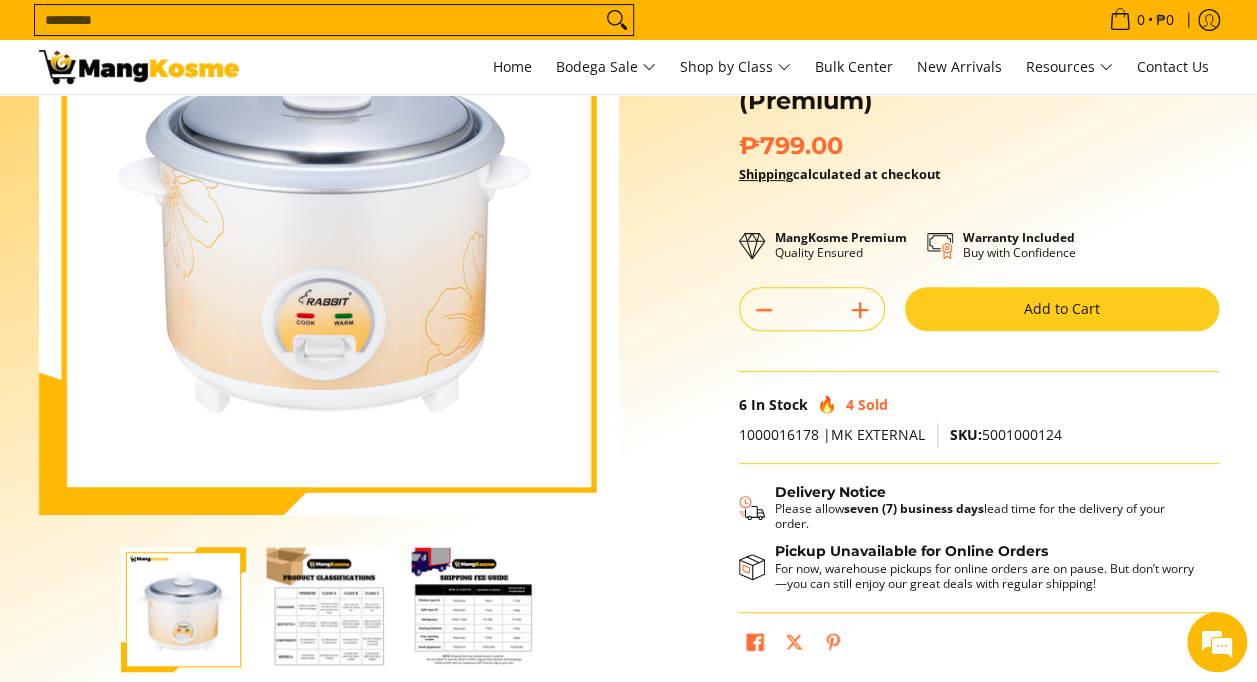 click on "Add to Cart" at bounding box center [1062, 309] 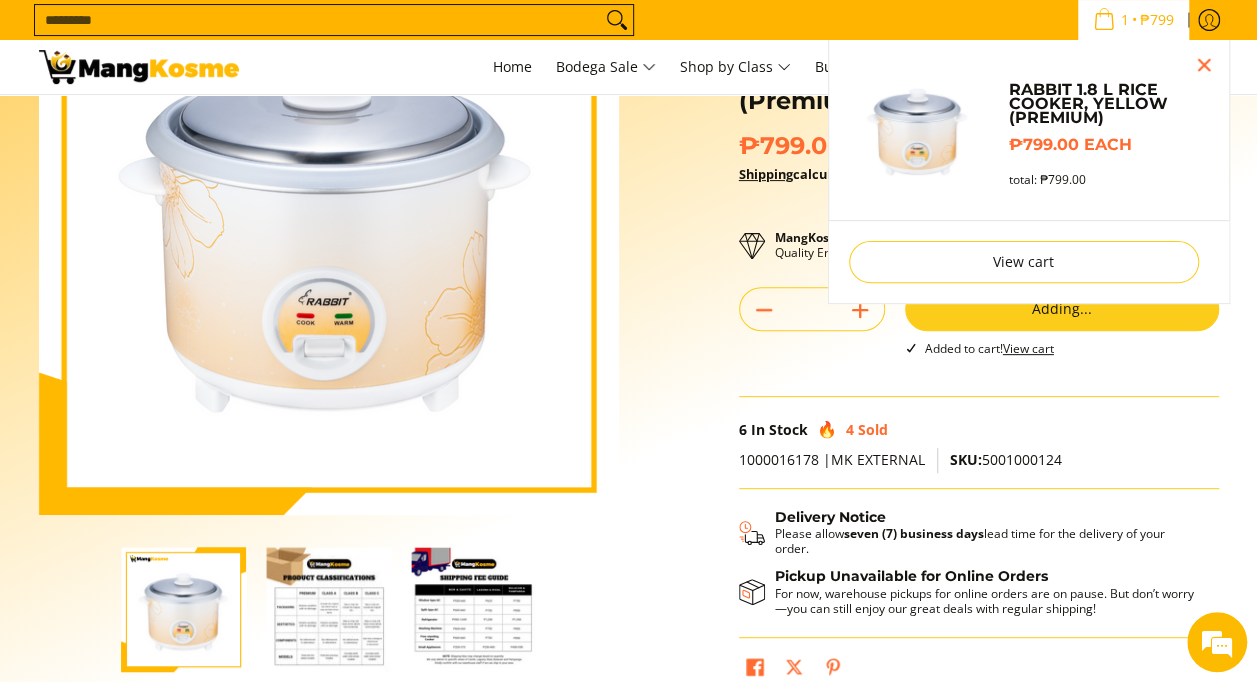scroll, scrollTop: 145, scrollLeft: 0, axis: vertical 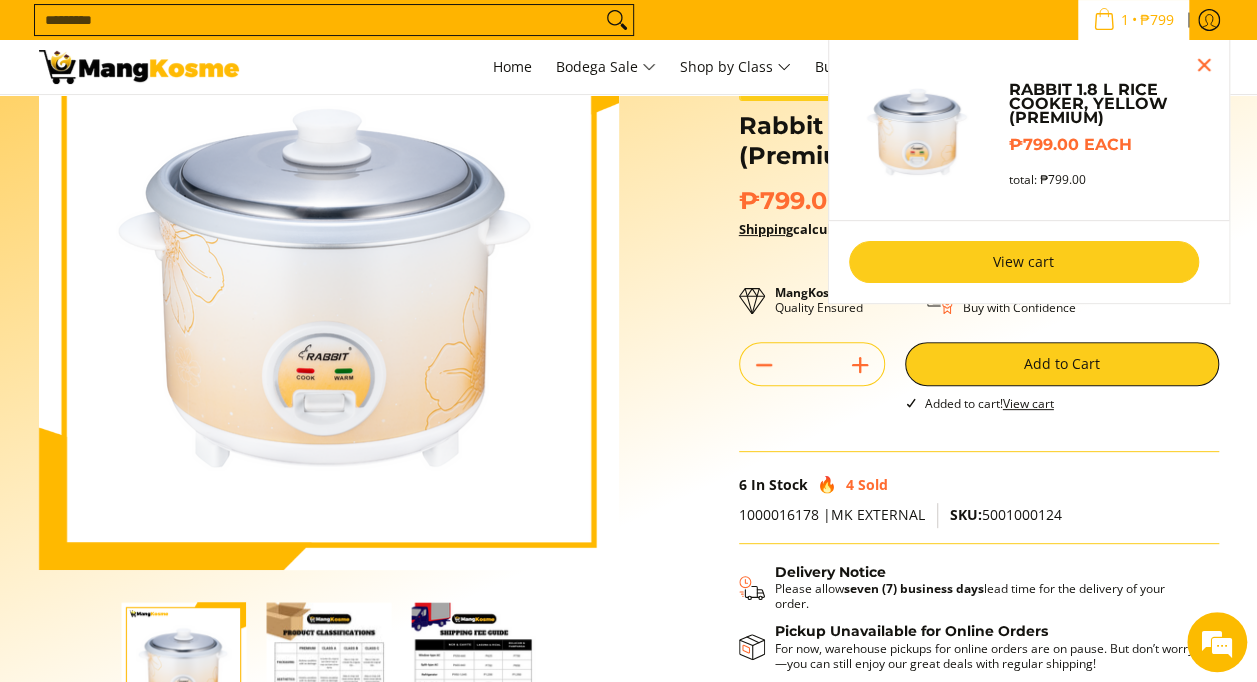 click on "View cart" at bounding box center [1024, 262] 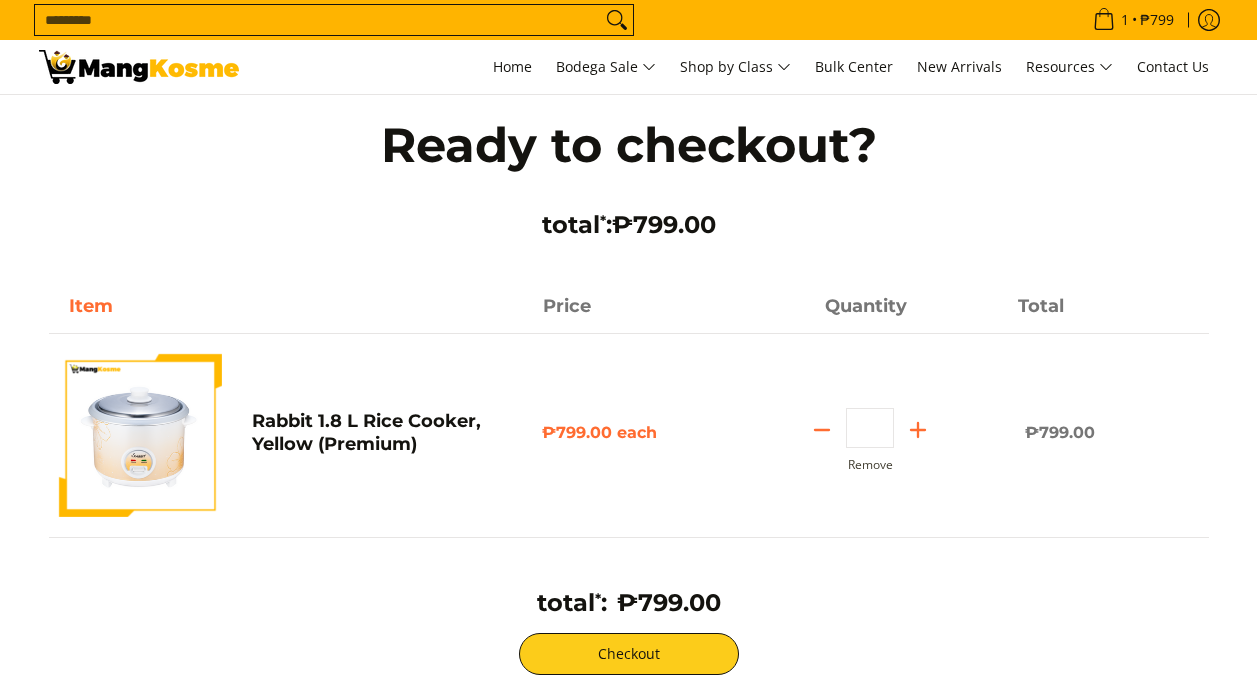 scroll, scrollTop: 0, scrollLeft: 0, axis: both 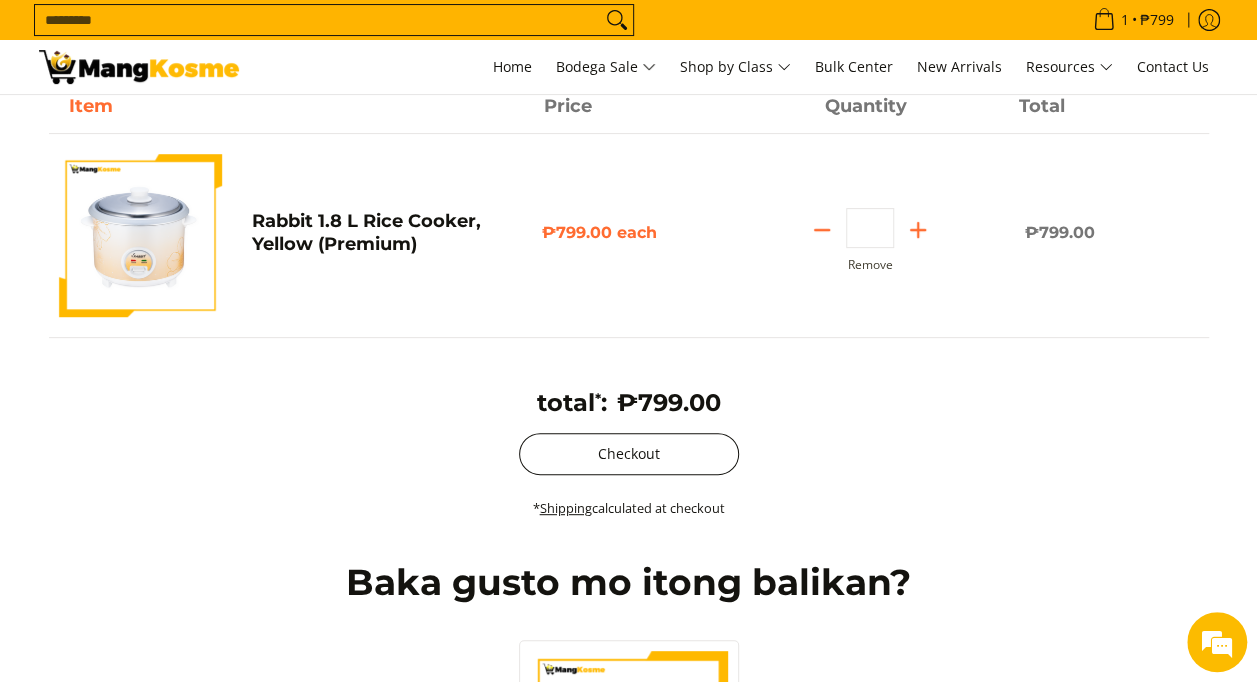 click on "Checkout" at bounding box center [629, 454] 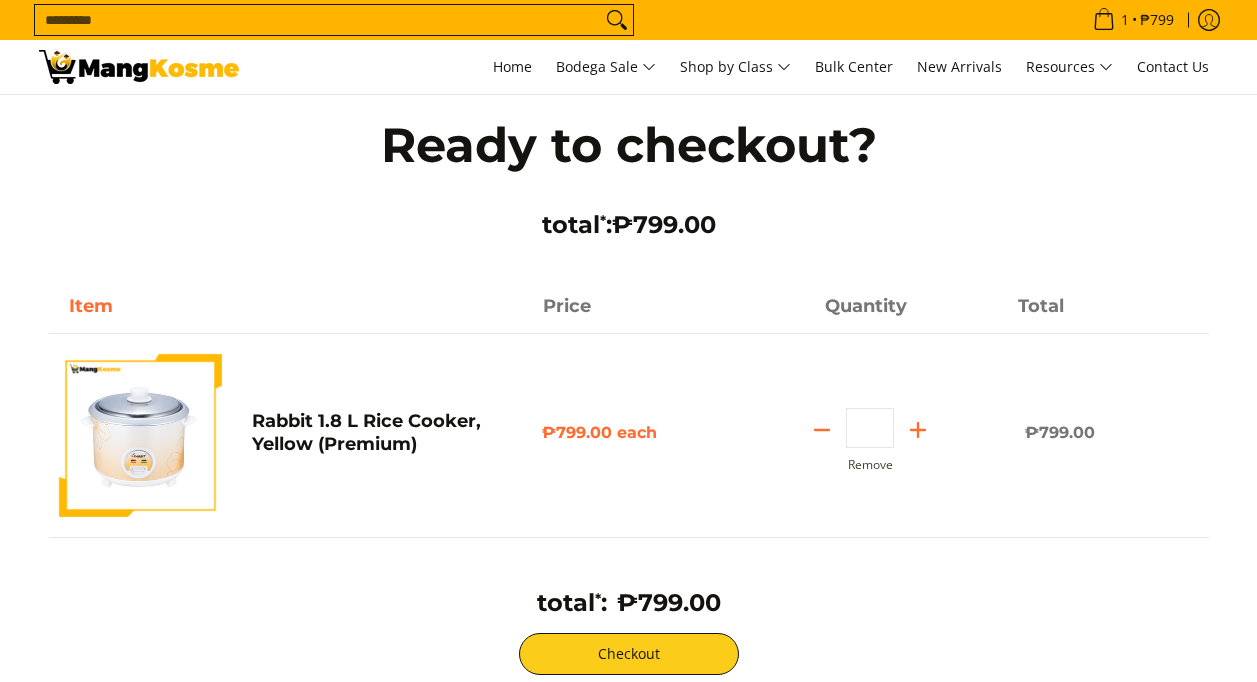 scroll, scrollTop: 200, scrollLeft: 0, axis: vertical 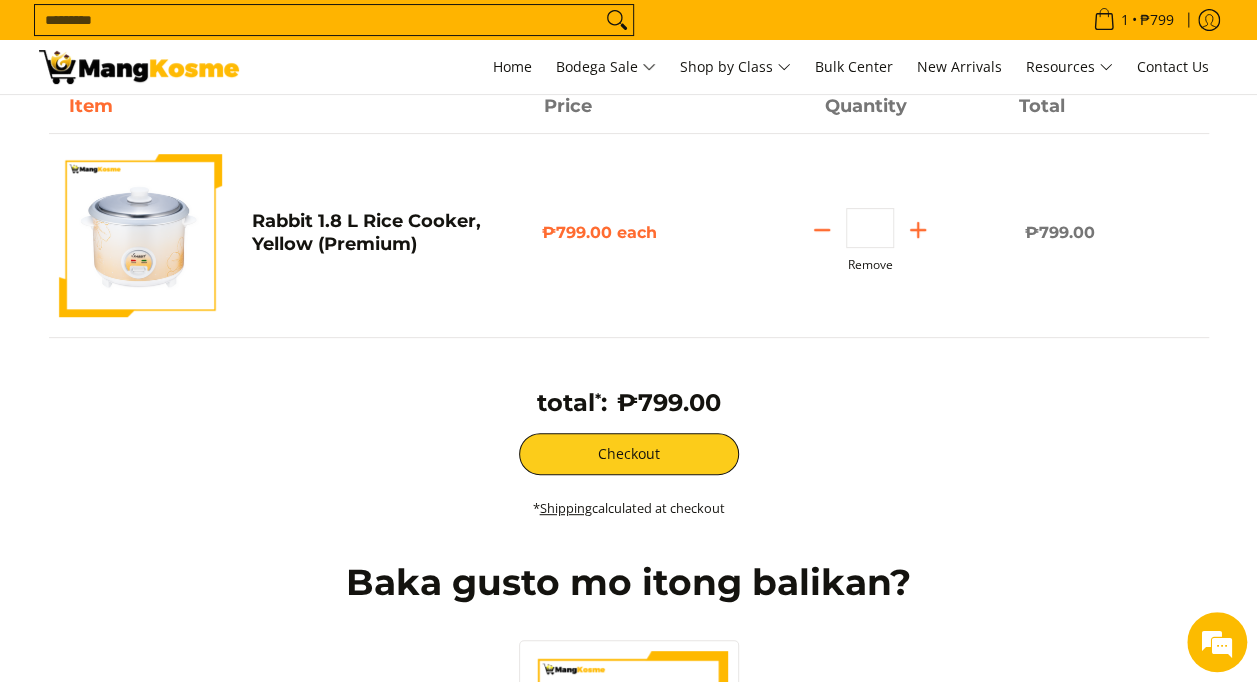 click on "Remove" at bounding box center (870, 265) 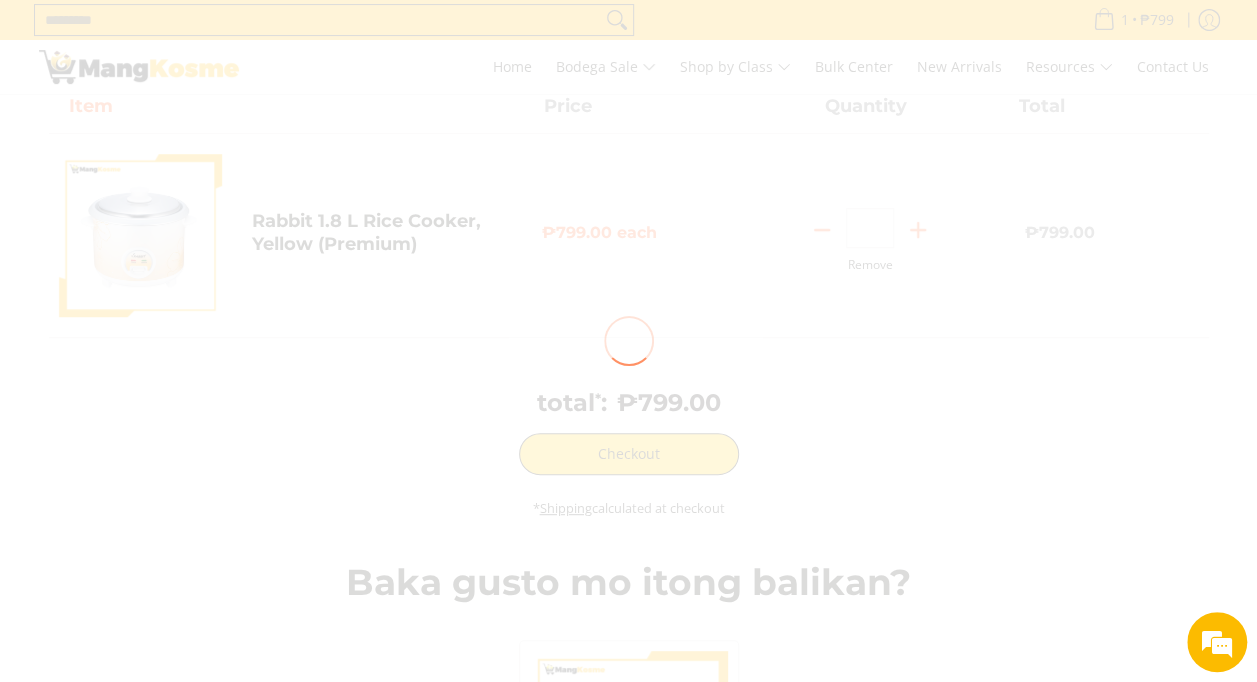 scroll, scrollTop: 0, scrollLeft: 0, axis: both 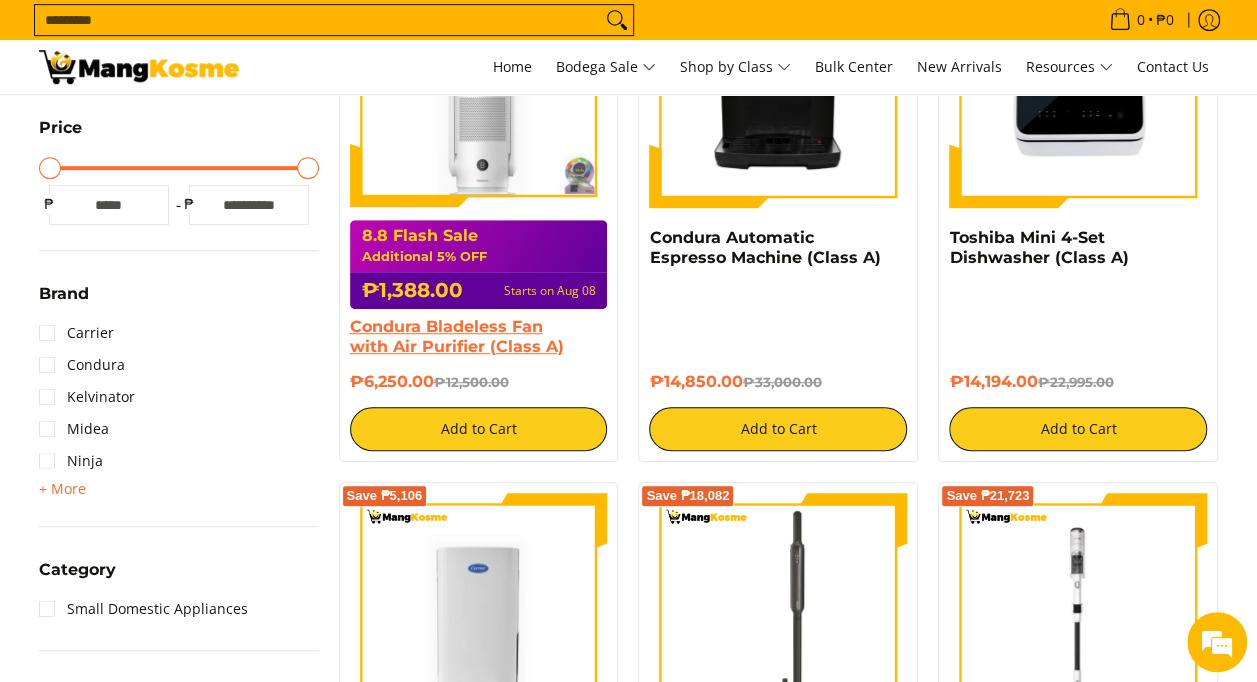 click on "Condura Bladeless Fan with Air Purifier (Class A)" at bounding box center (457, 336) 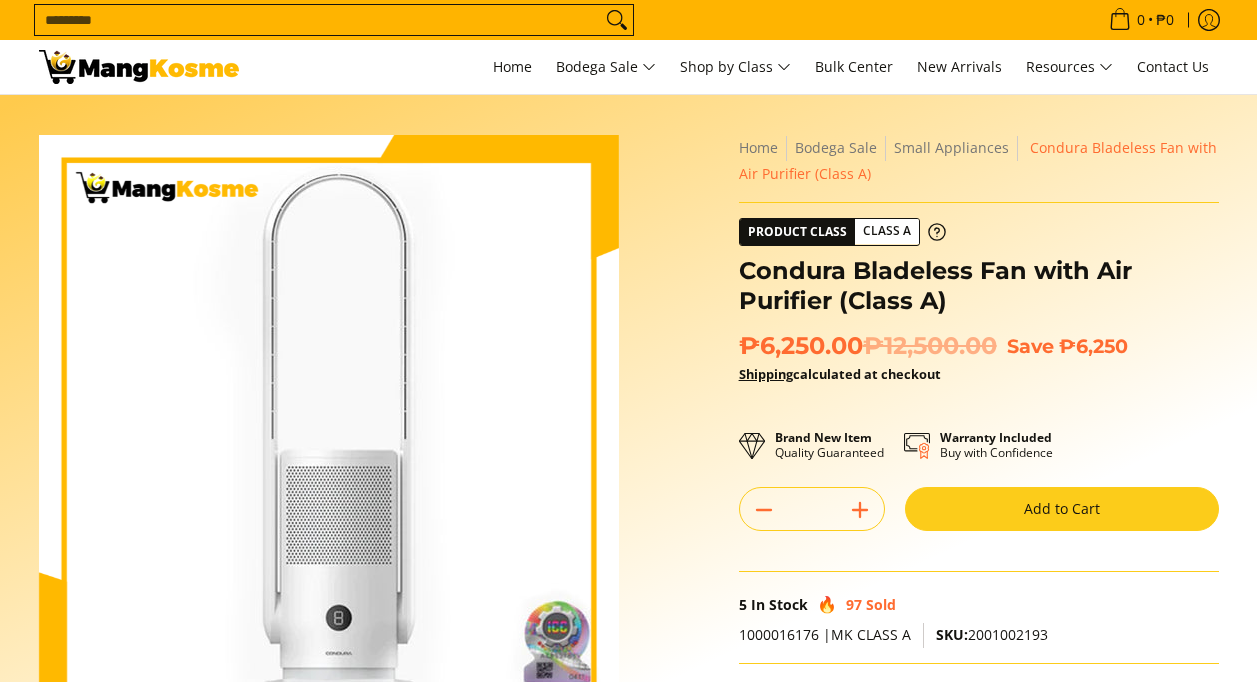 scroll, scrollTop: 0, scrollLeft: 0, axis: both 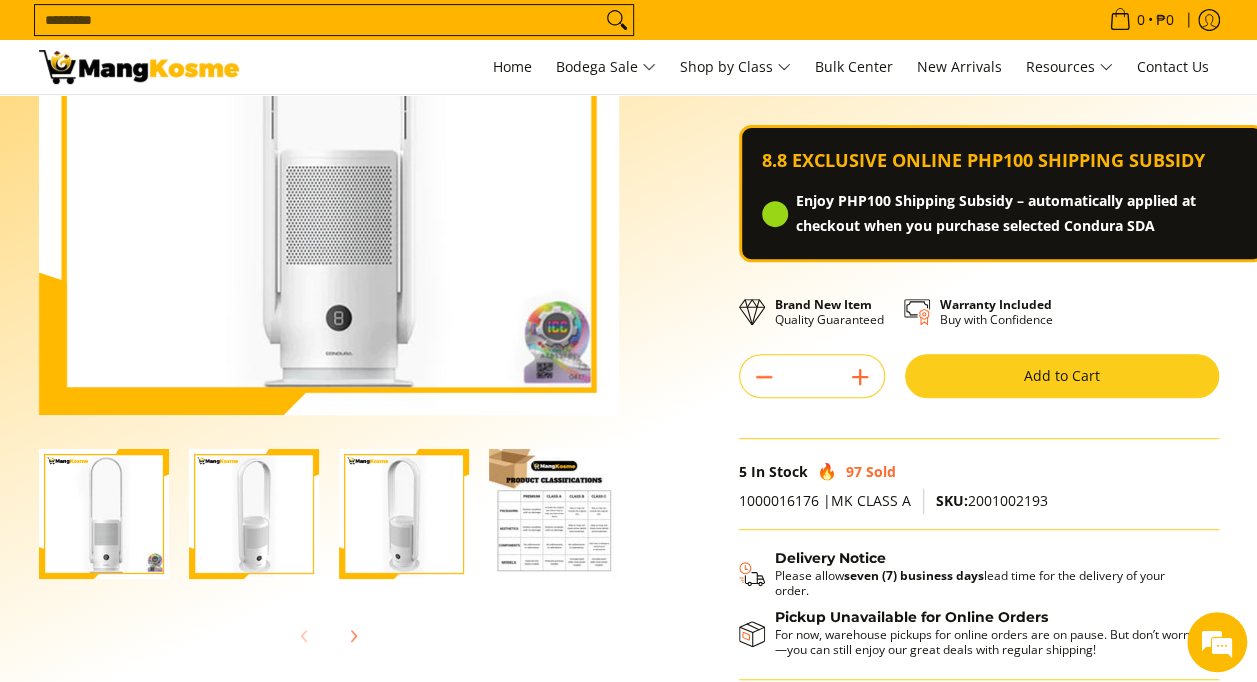click on "Add to Cart" at bounding box center (1062, 376) 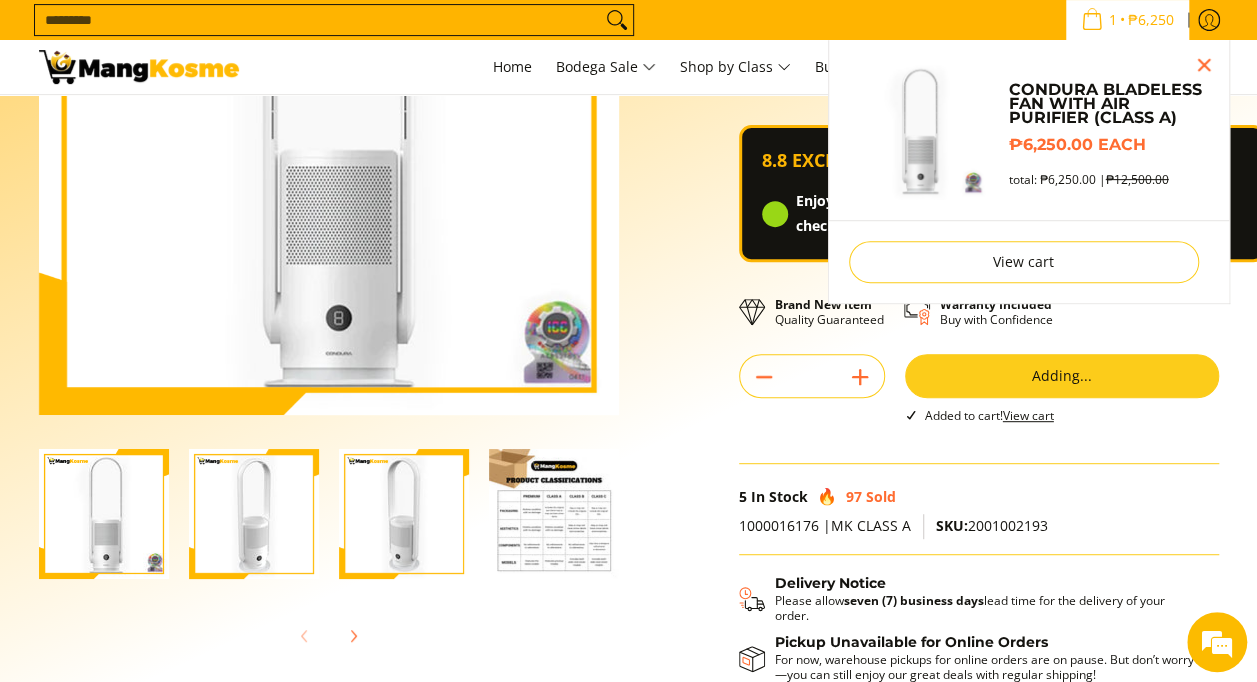 scroll, scrollTop: 245, scrollLeft: 0, axis: vertical 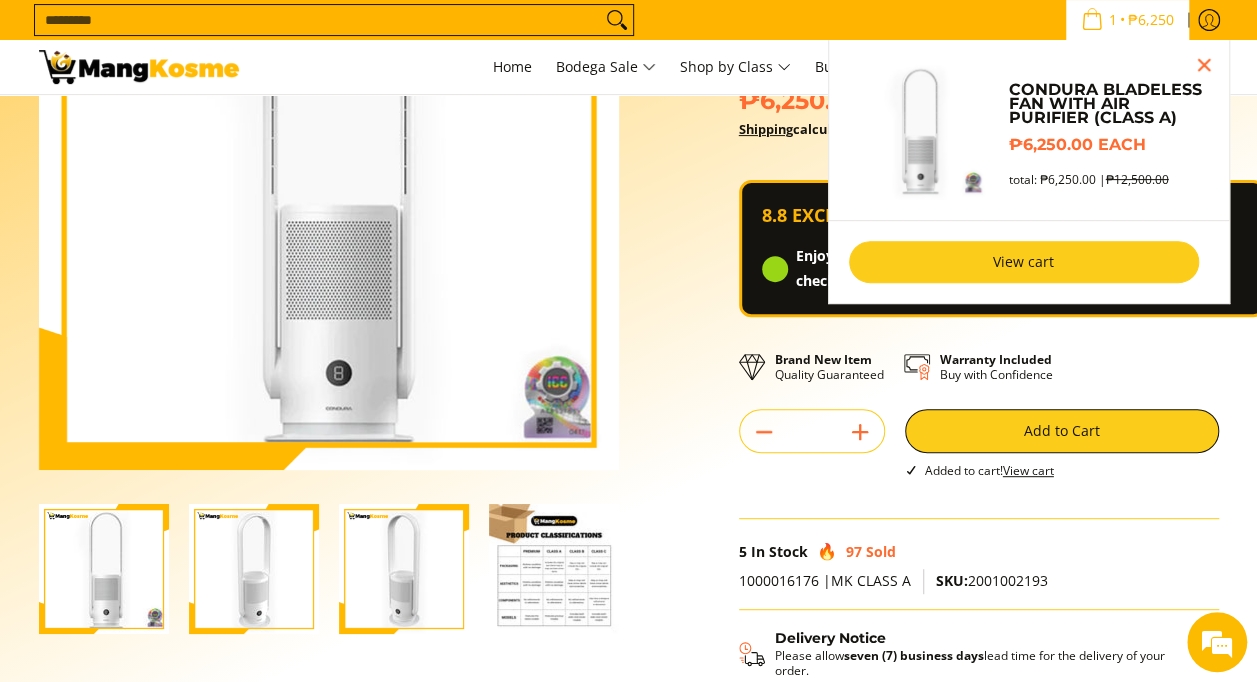 click on "View cart" at bounding box center [1024, 262] 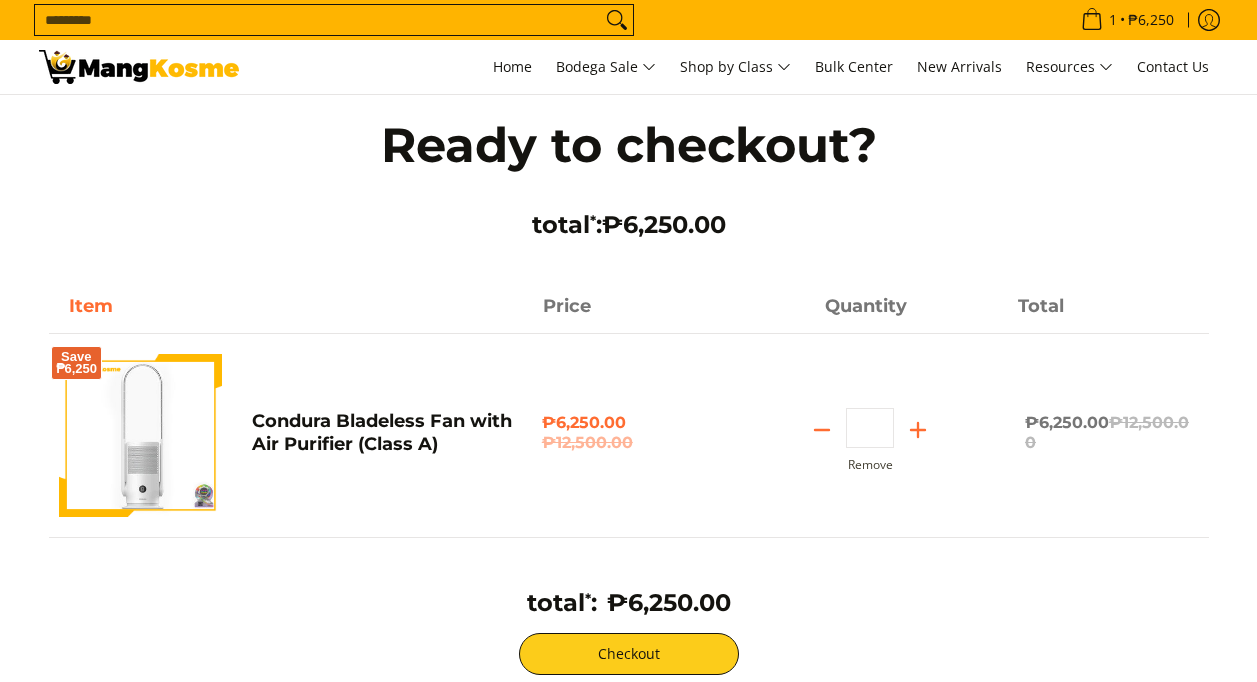 scroll, scrollTop: 0, scrollLeft: 0, axis: both 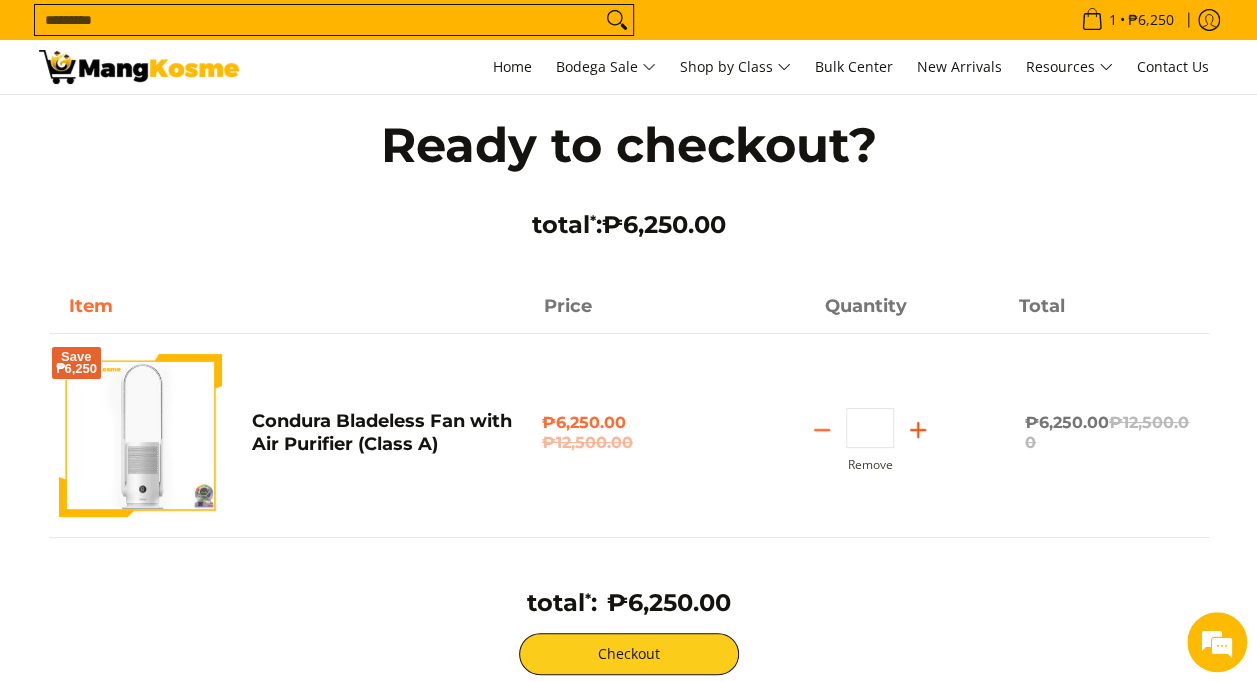 click 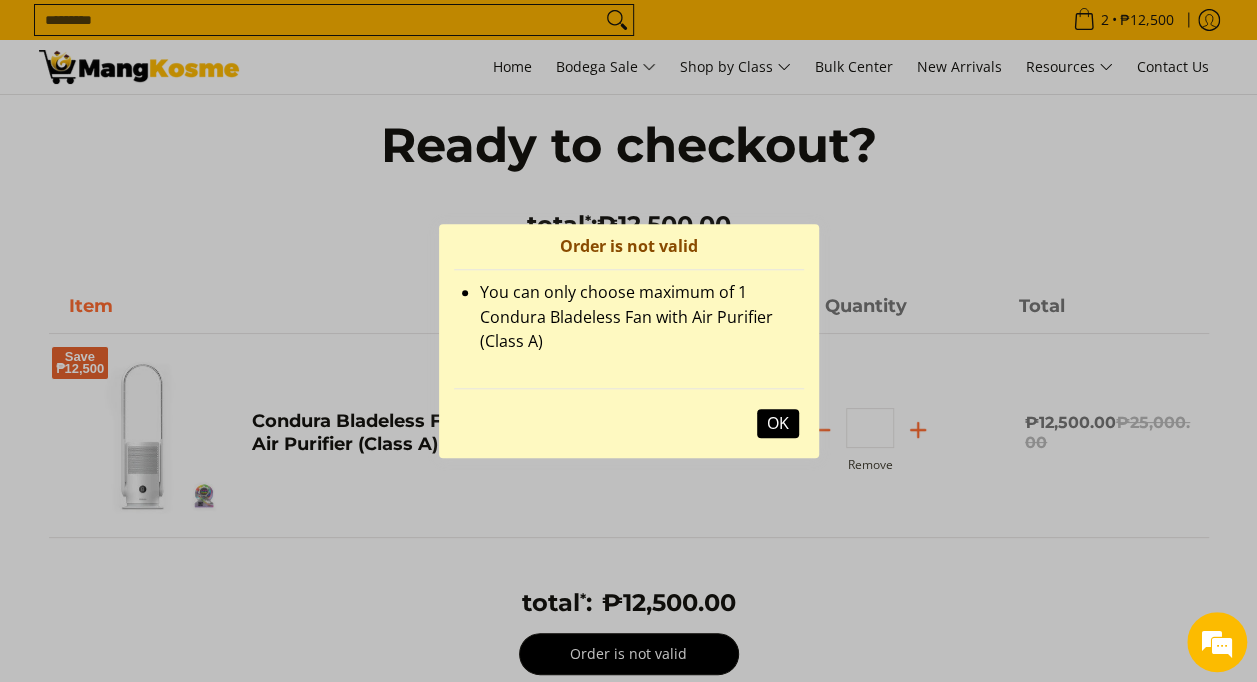 scroll, scrollTop: 0, scrollLeft: 0, axis: both 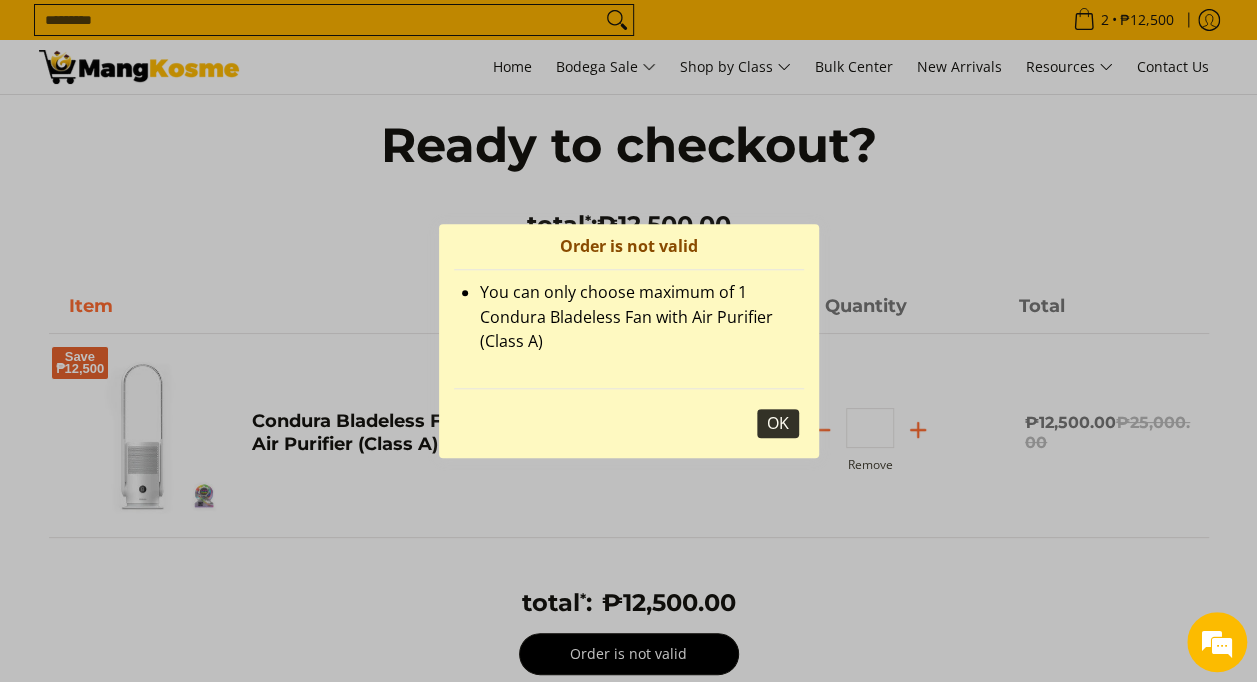 click on "OK" at bounding box center (778, 423) 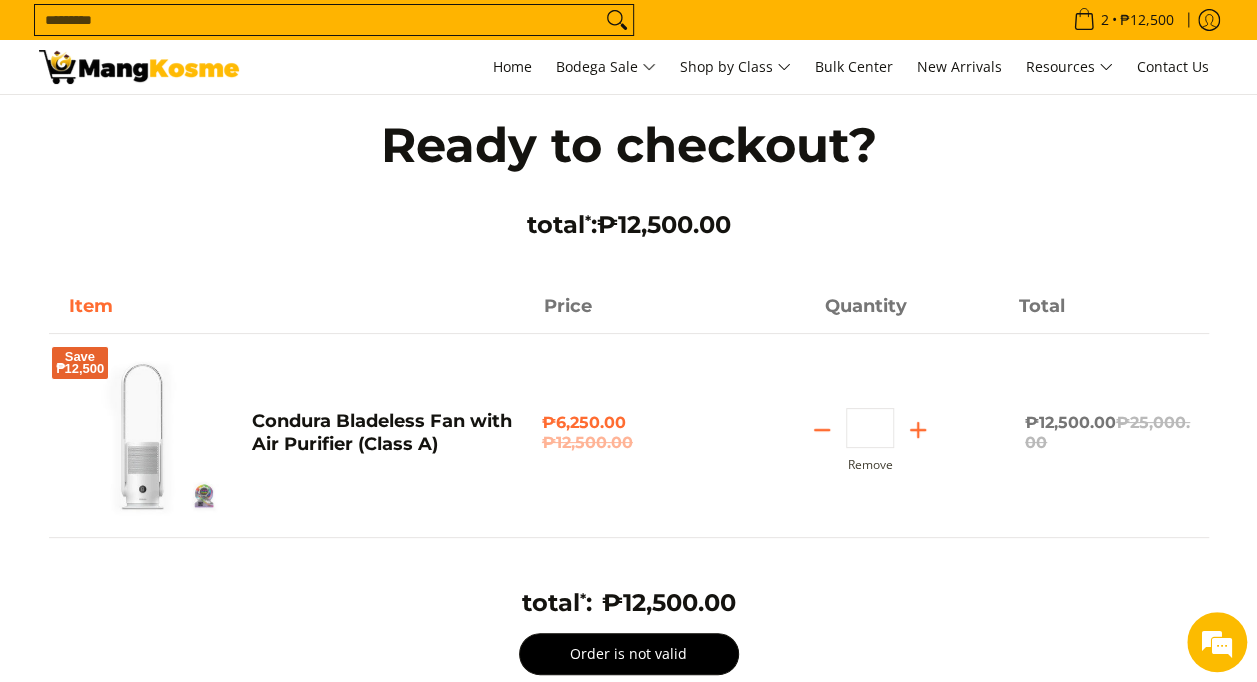 scroll, scrollTop: 100, scrollLeft: 0, axis: vertical 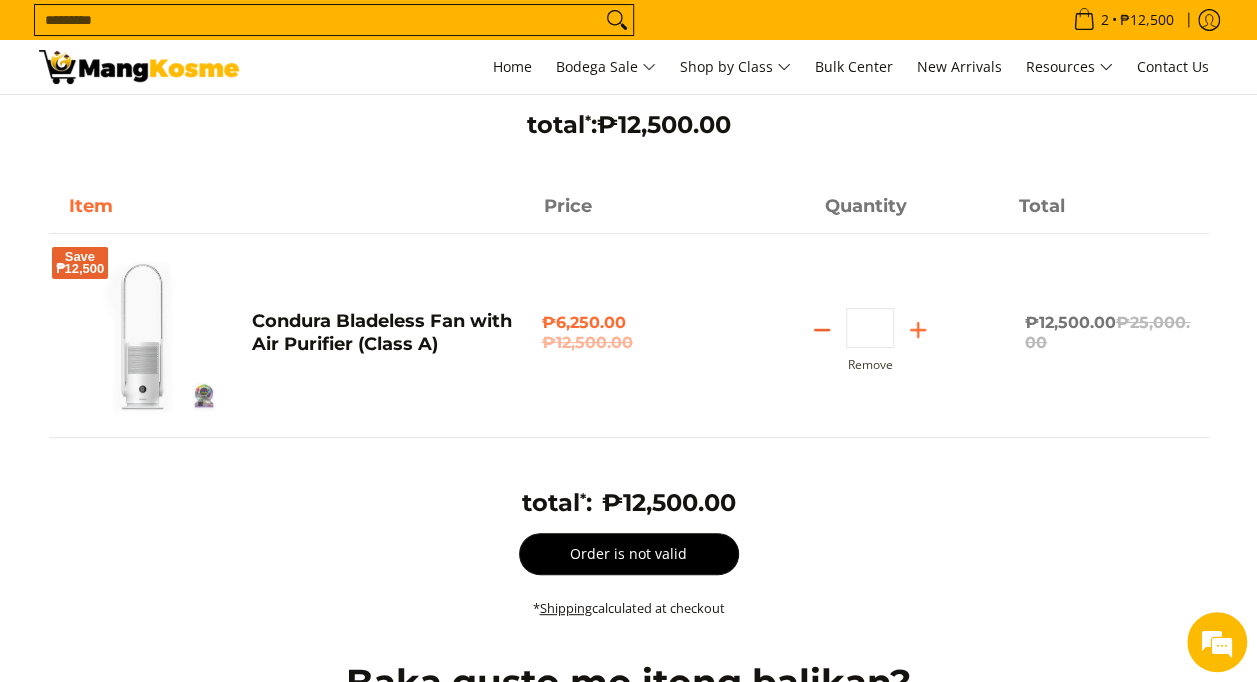 click 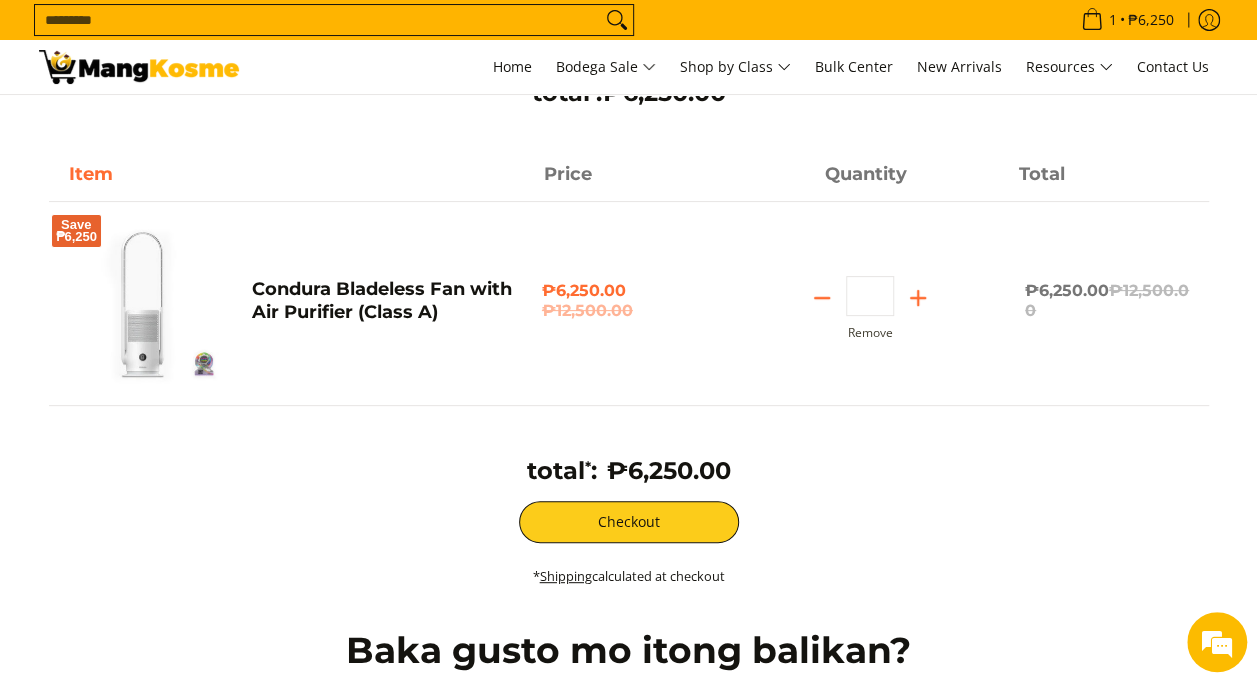 scroll, scrollTop: 75, scrollLeft: 0, axis: vertical 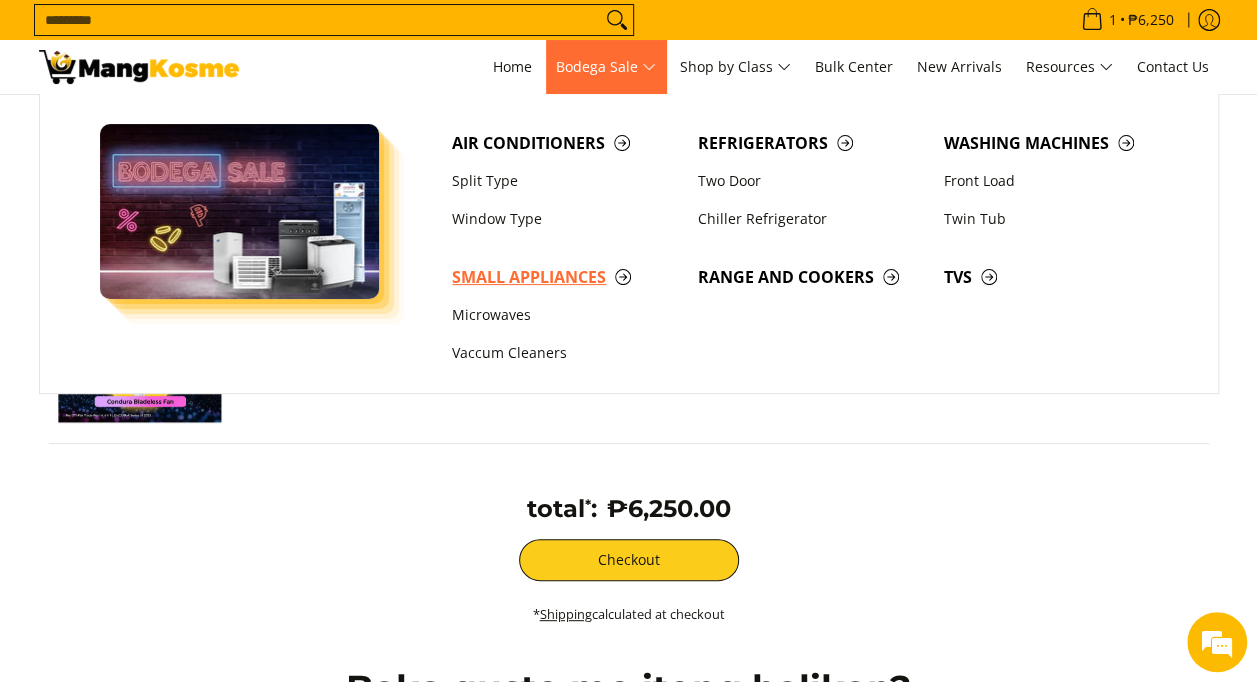 click on "Small Appliances" at bounding box center (565, 277) 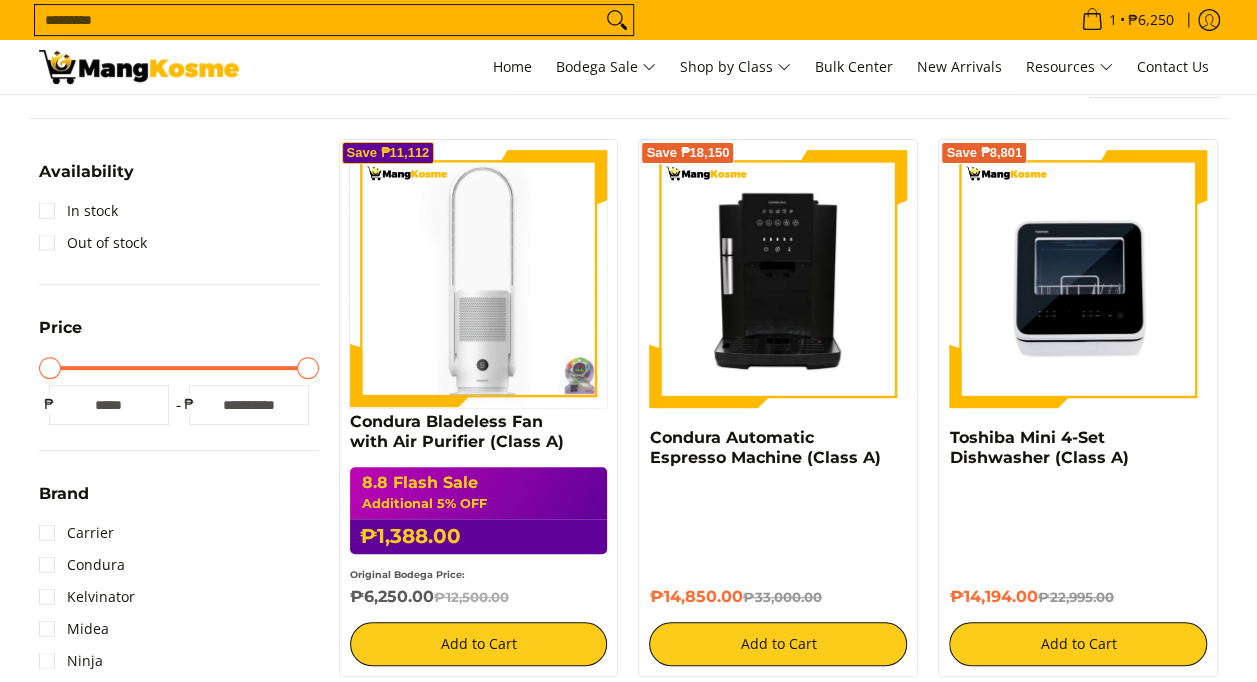 scroll, scrollTop: 0, scrollLeft: 0, axis: both 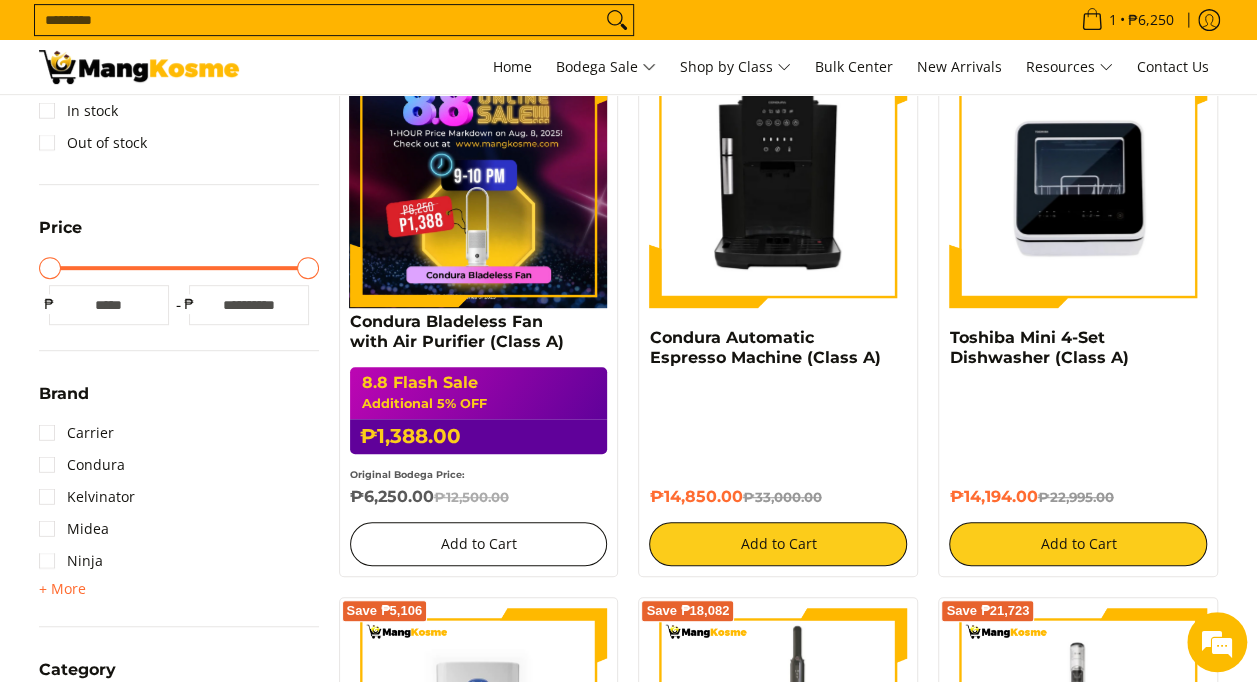 click on "Add to Cart" at bounding box center (479, 544) 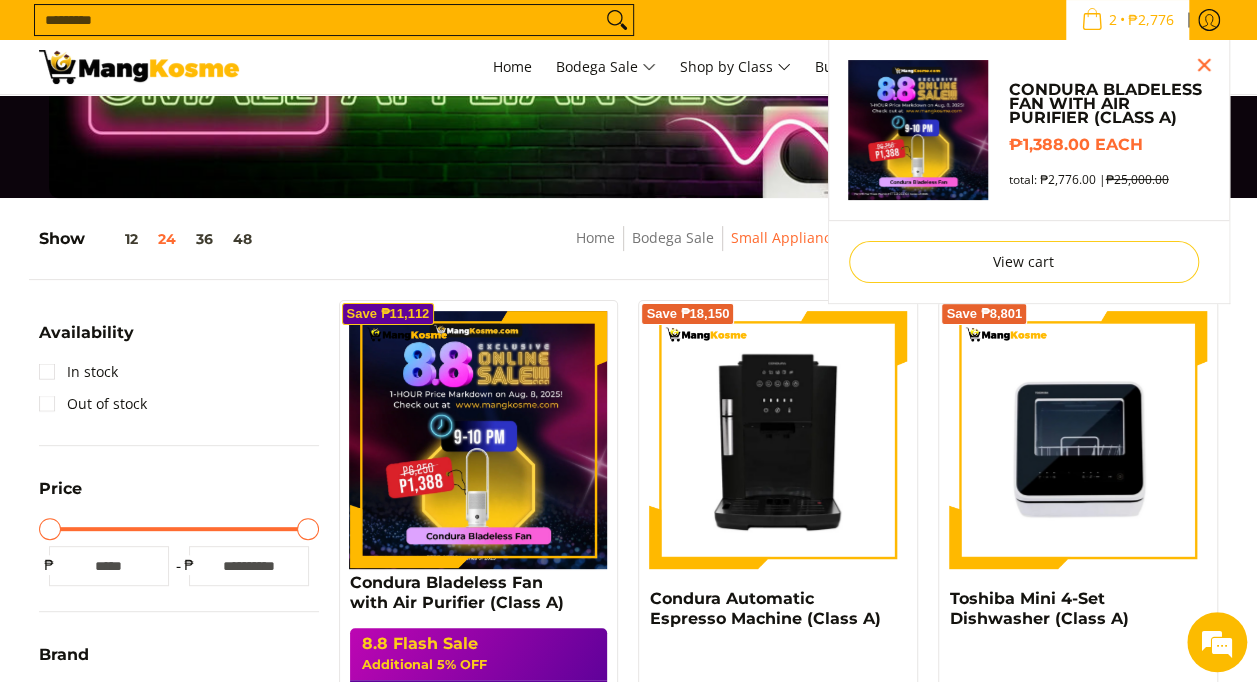 scroll, scrollTop: 0, scrollLeft: 0, axis: both 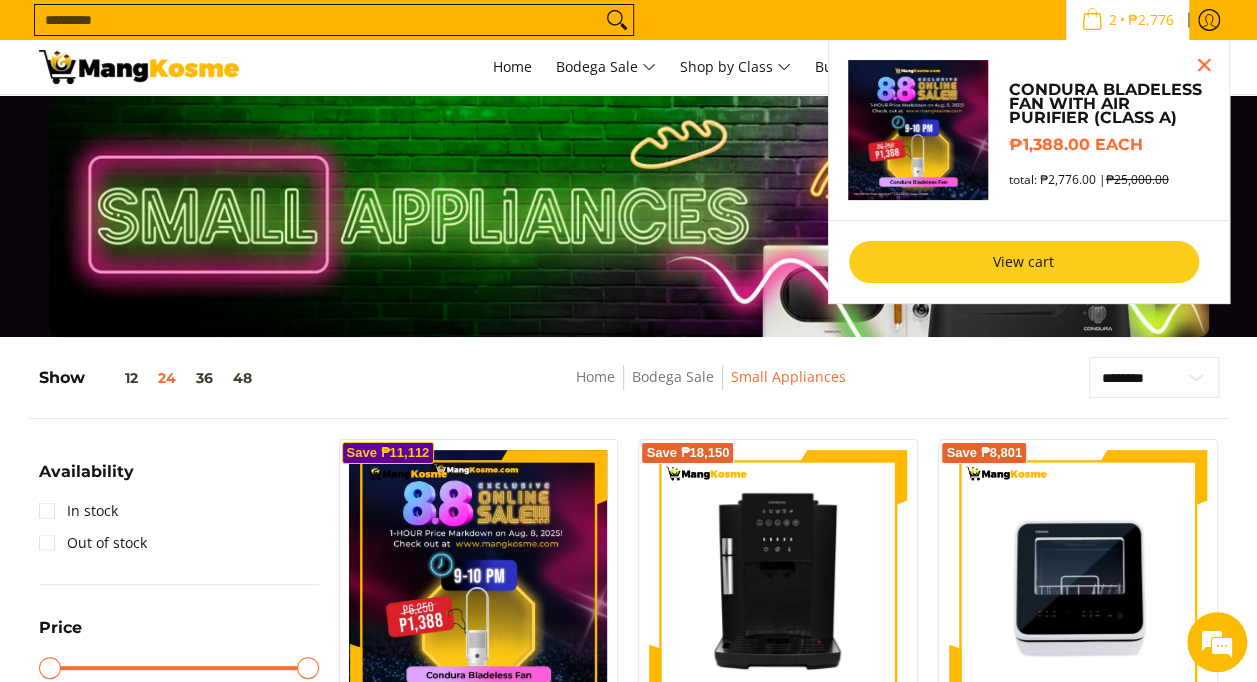 click on "View cart" at bounding box center [1024, 262] 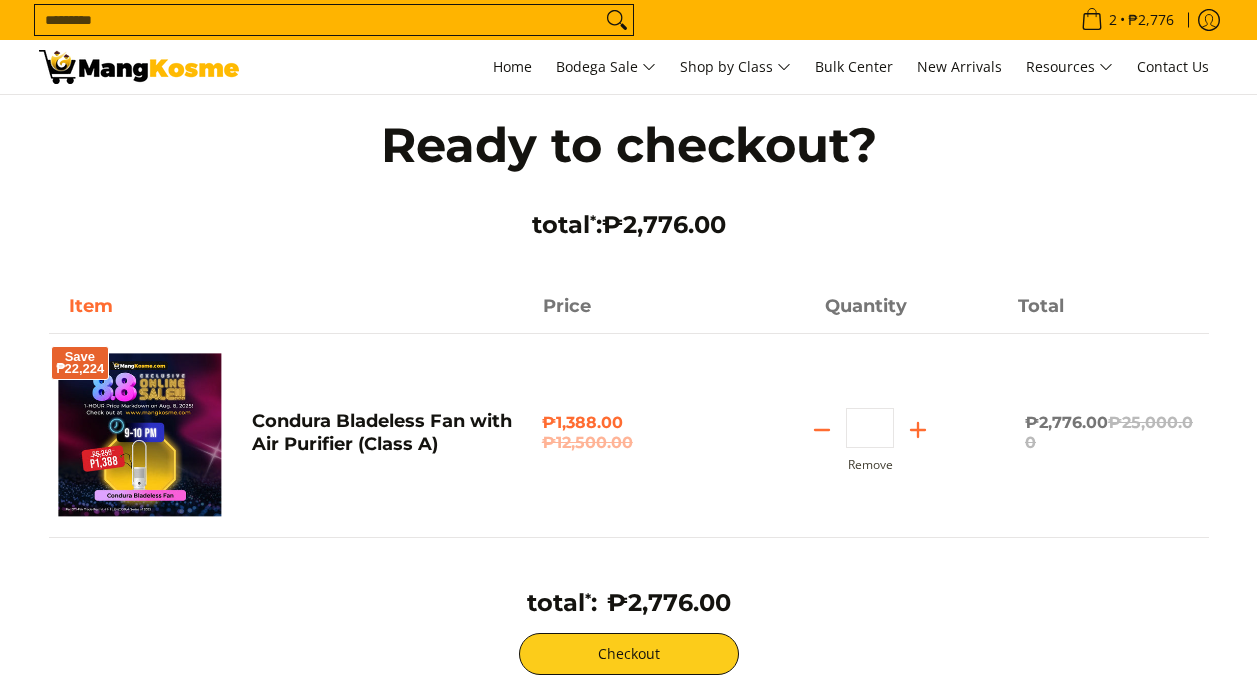 scroll, scrollTop: 0, scrollLeft: 0, axis: both 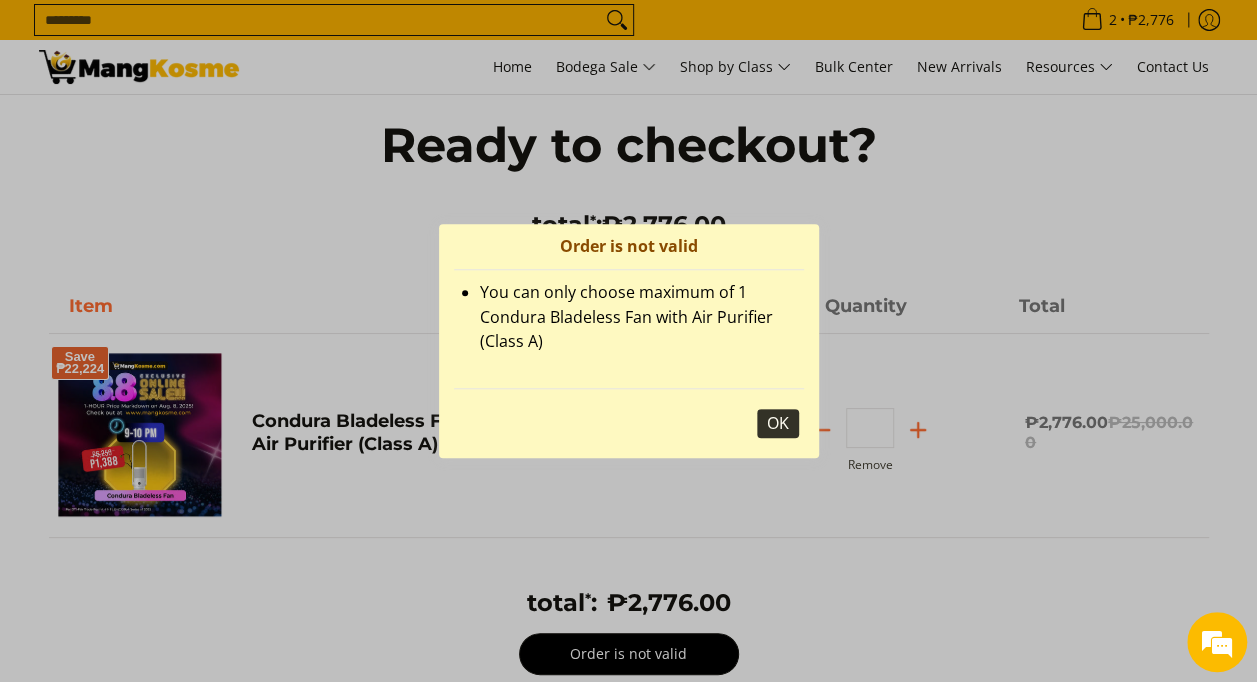 click on "OK" at bounding box center (778, 423) 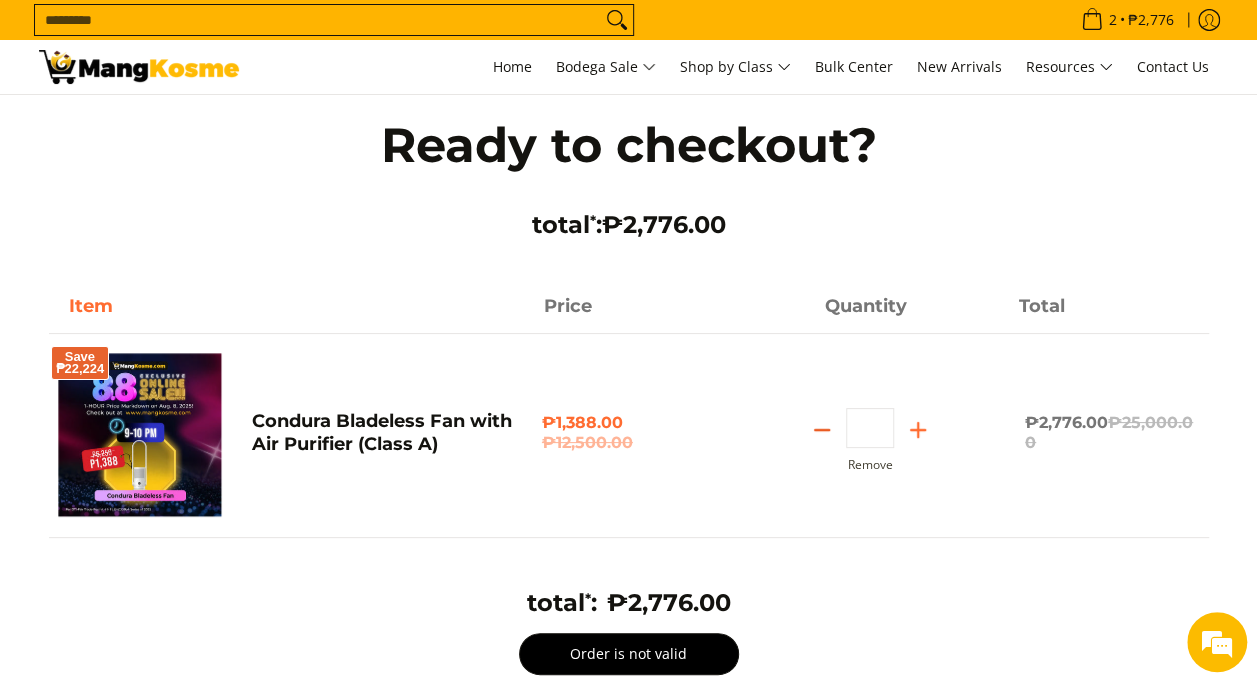 click 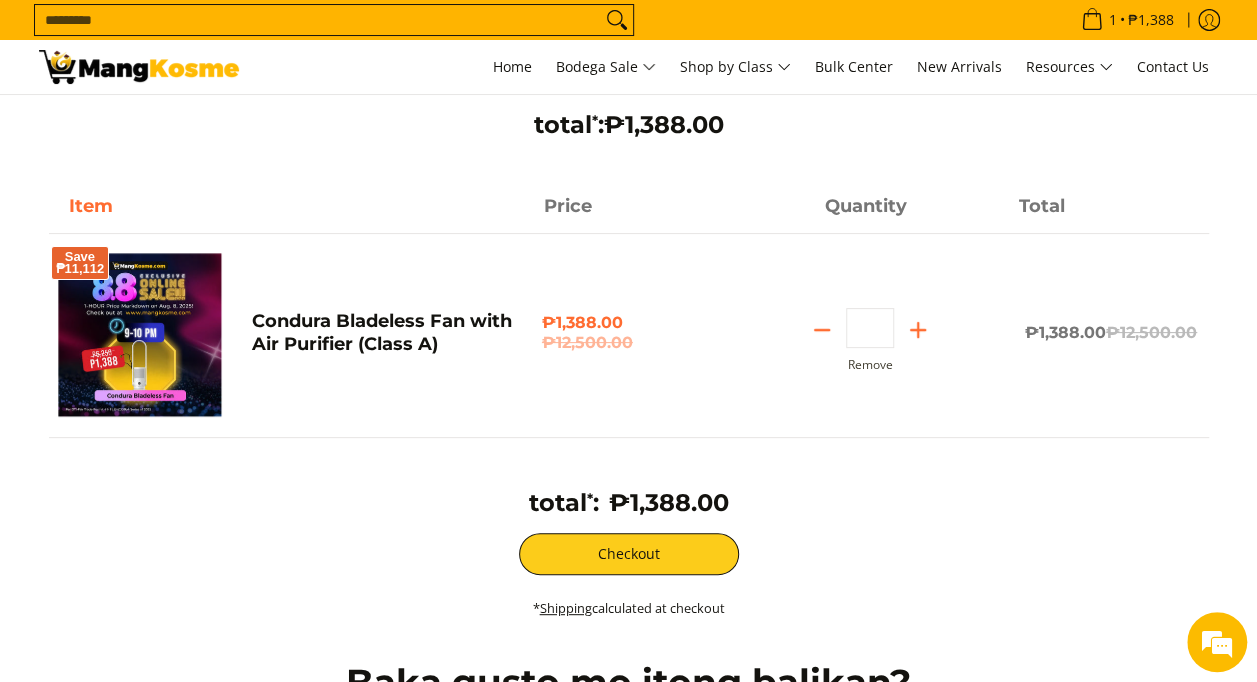 scroll, scrollTop: 300, scrollLeft: 0, axis: vertical 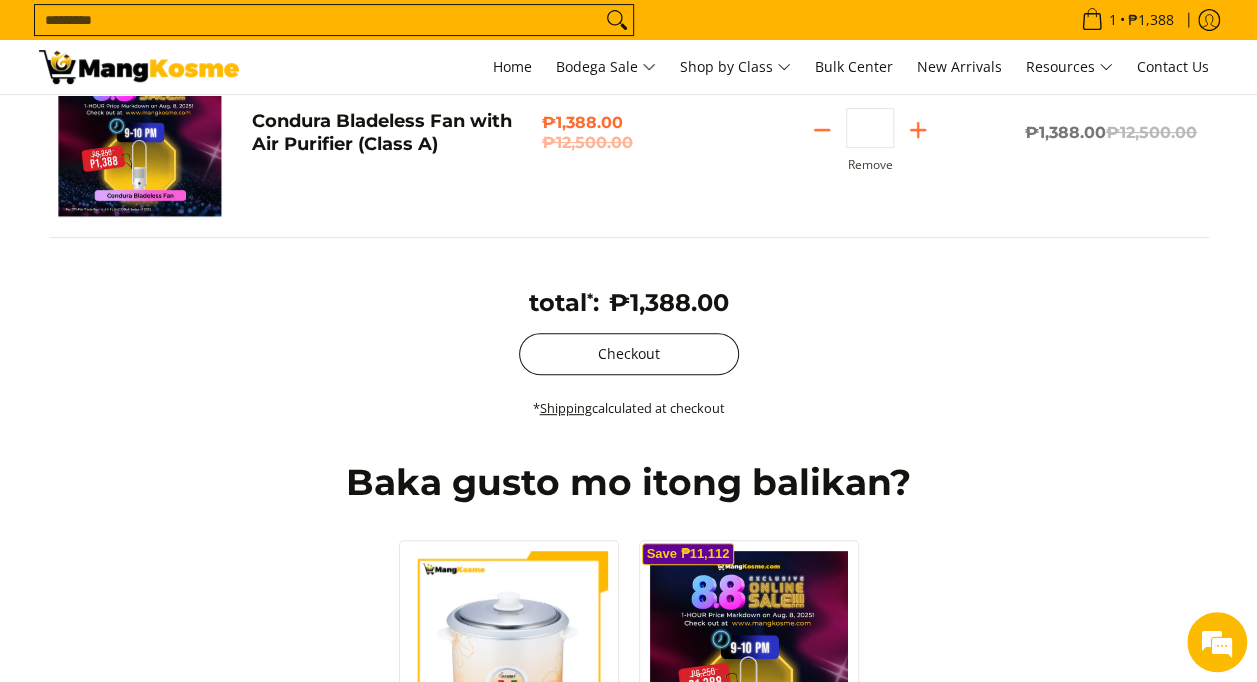 click on "Checkout" at bounding box center (629, 354) 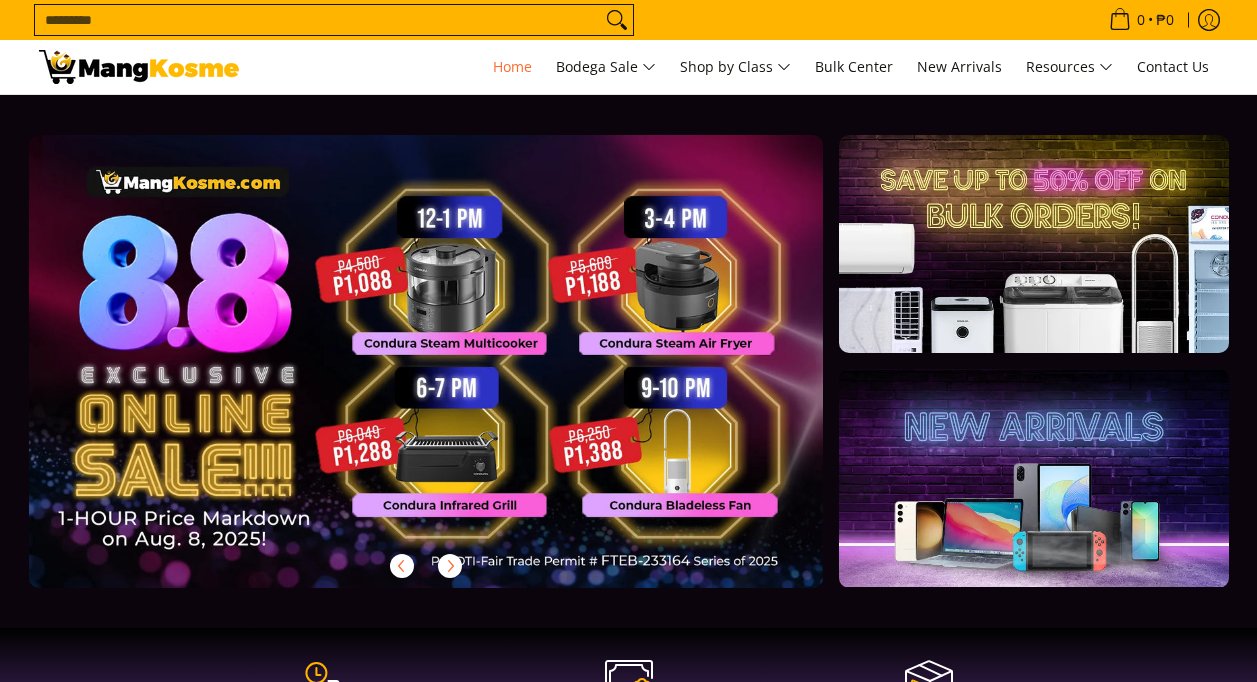 scroll, scrollTop: 188, scrollLeft: 0, axis: vertical 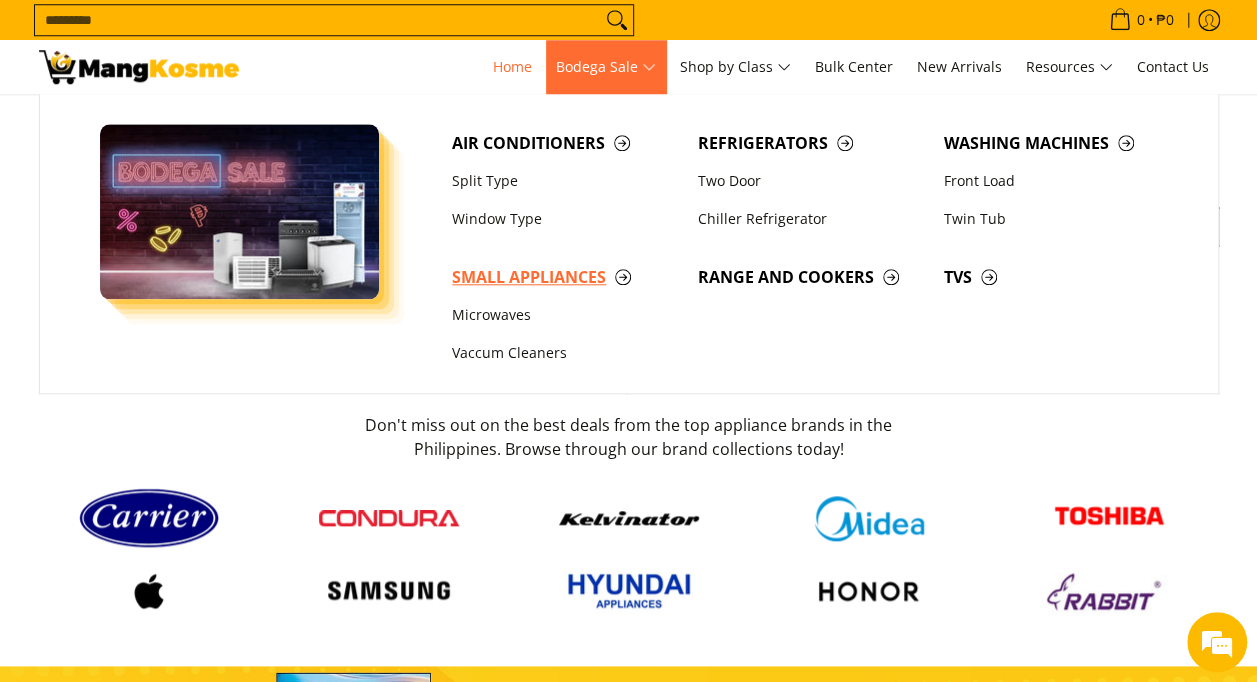click on "Small Appliances" at bounding box center (565, 277) 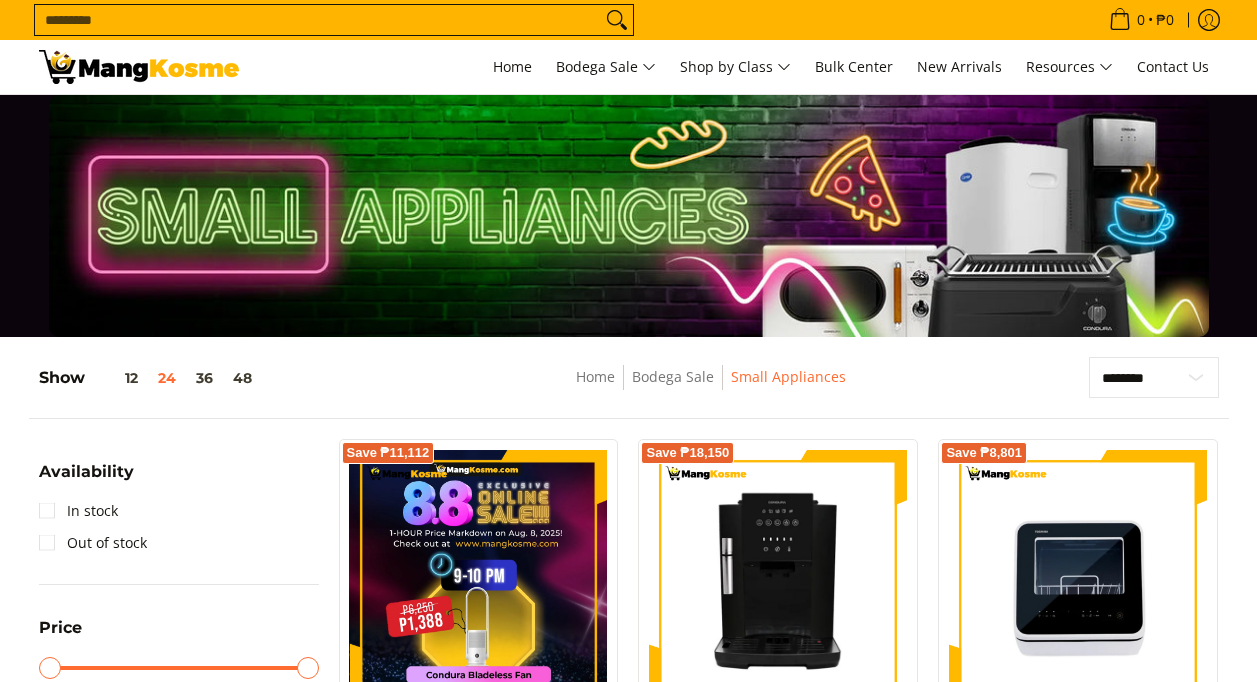 scroll, scrollTop: 400, scrollLeft: 0, axis: vertical 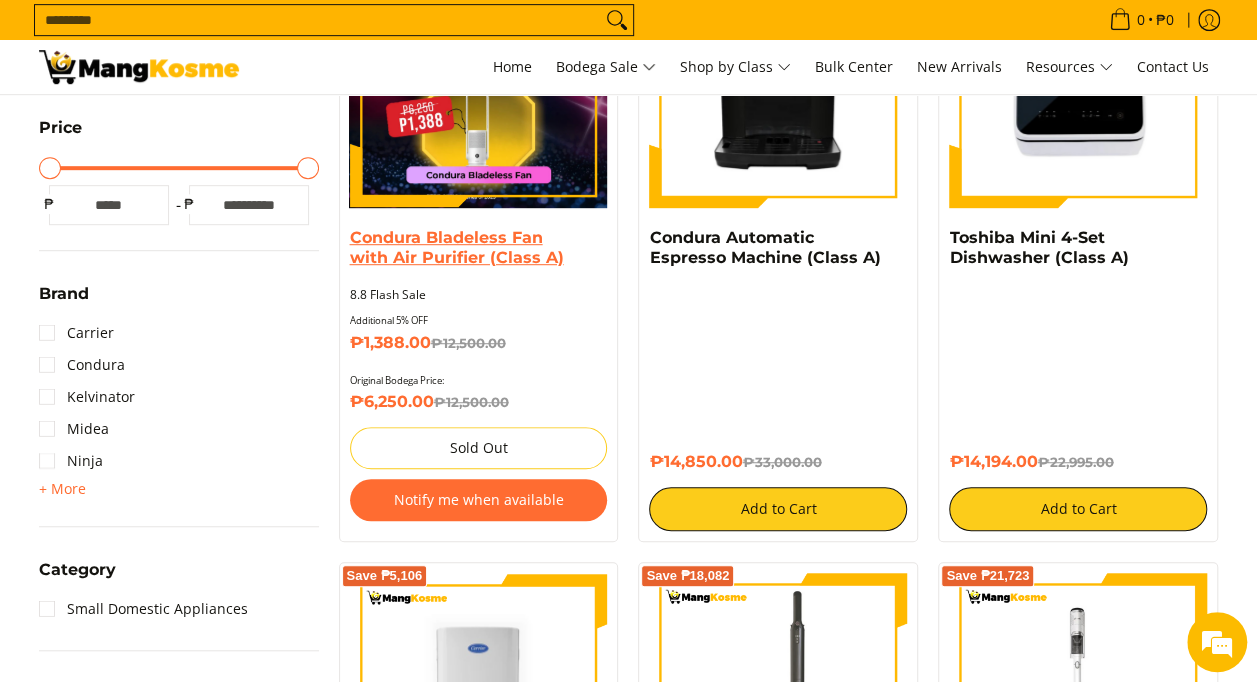 click on "Condura Bladeless Fan with Air Purifier (Class A)" at bounding box center (457, 247) 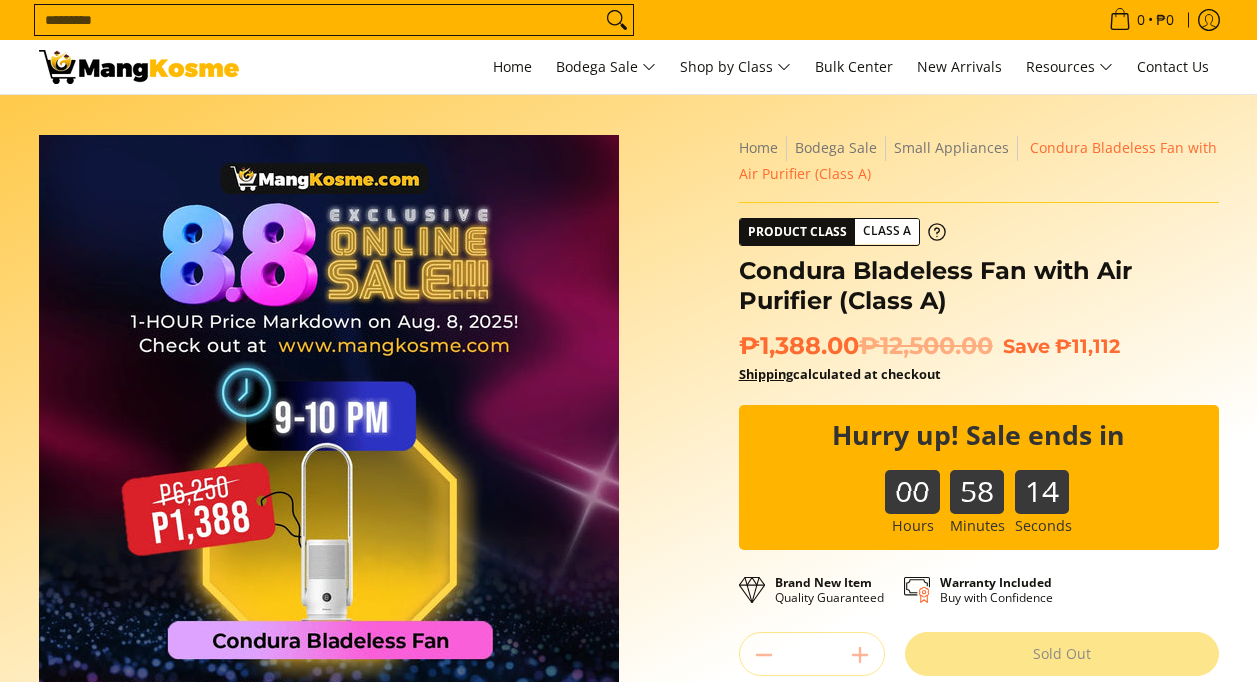 scroll, scrollTop: 107, scrollLeft: 0, axis: vertical 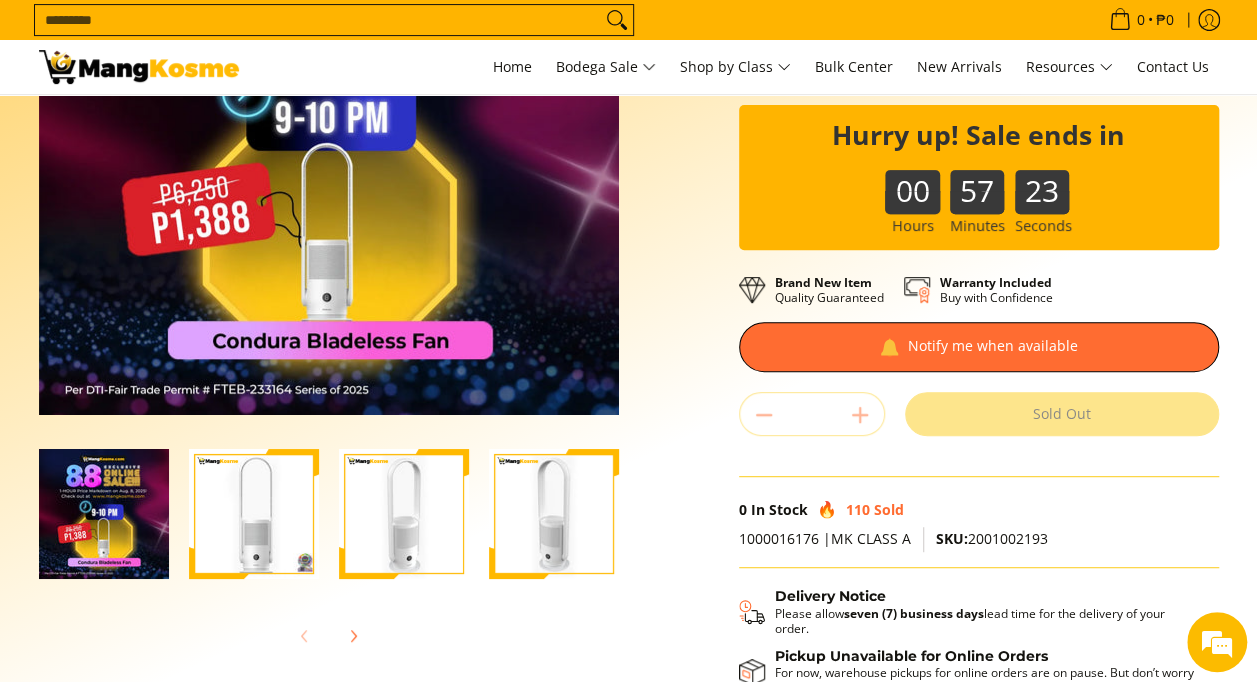 click on "Sold Out" at bounding box center [1062, 414] 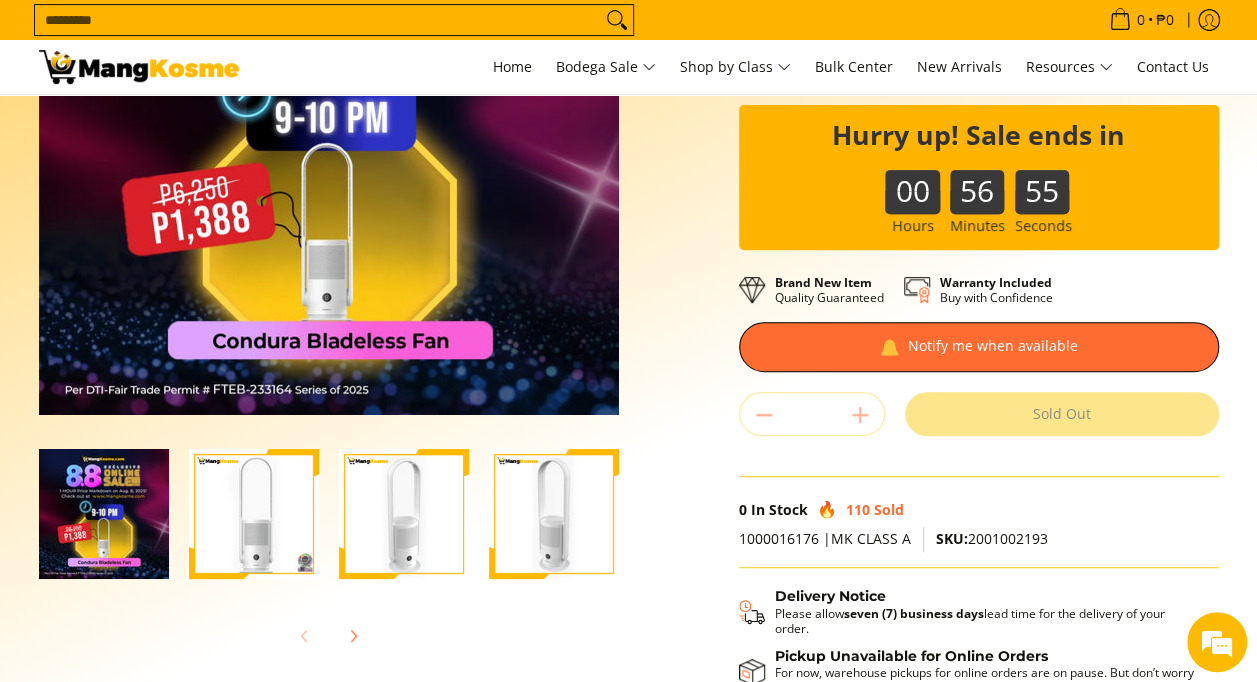 click on "1000016176 |MK CLASS A
SKU:  2001002193" at bounding box center [979, 547] 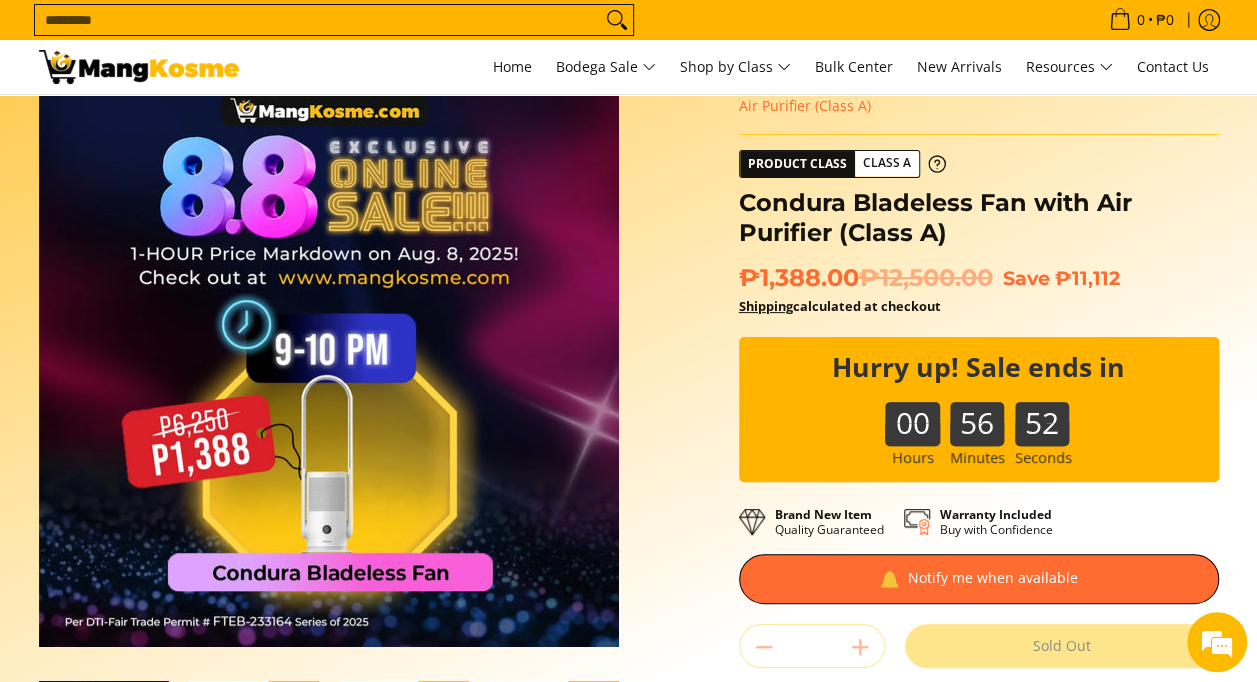 scroll, scrollTop: 100, scrollLeft: 0, axis: vertical 